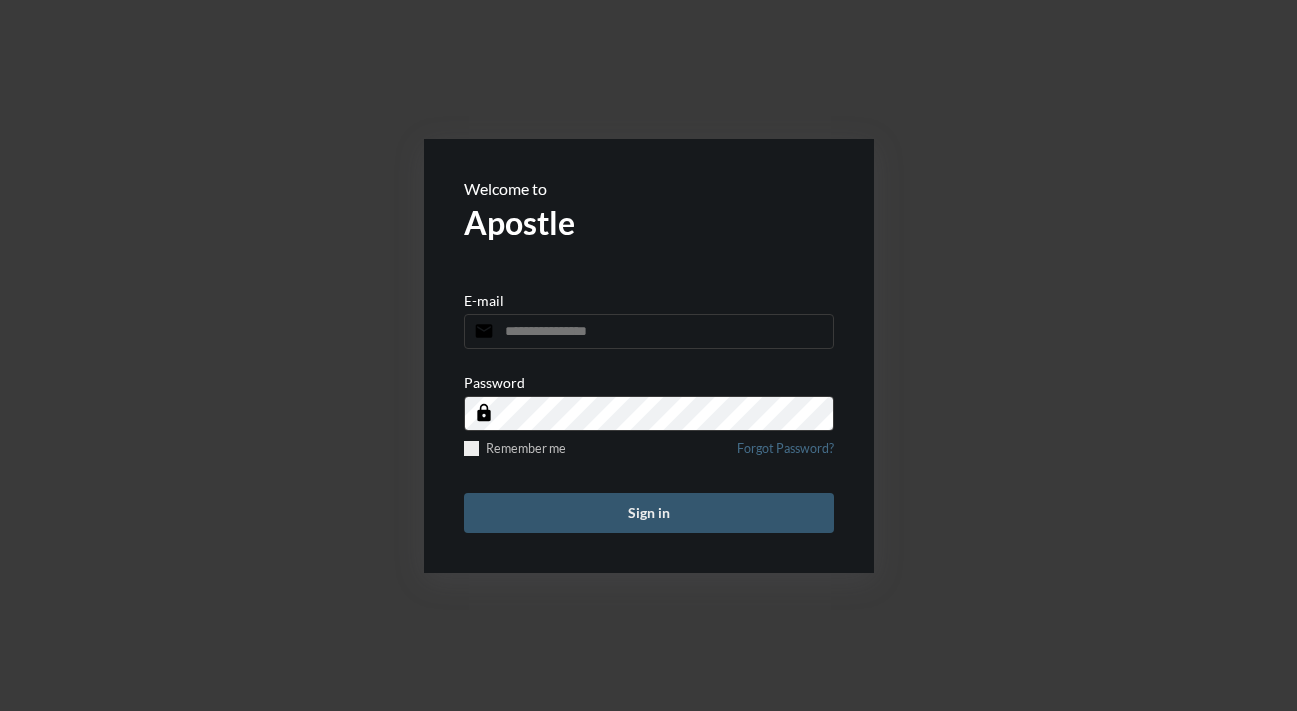 type on "**********" 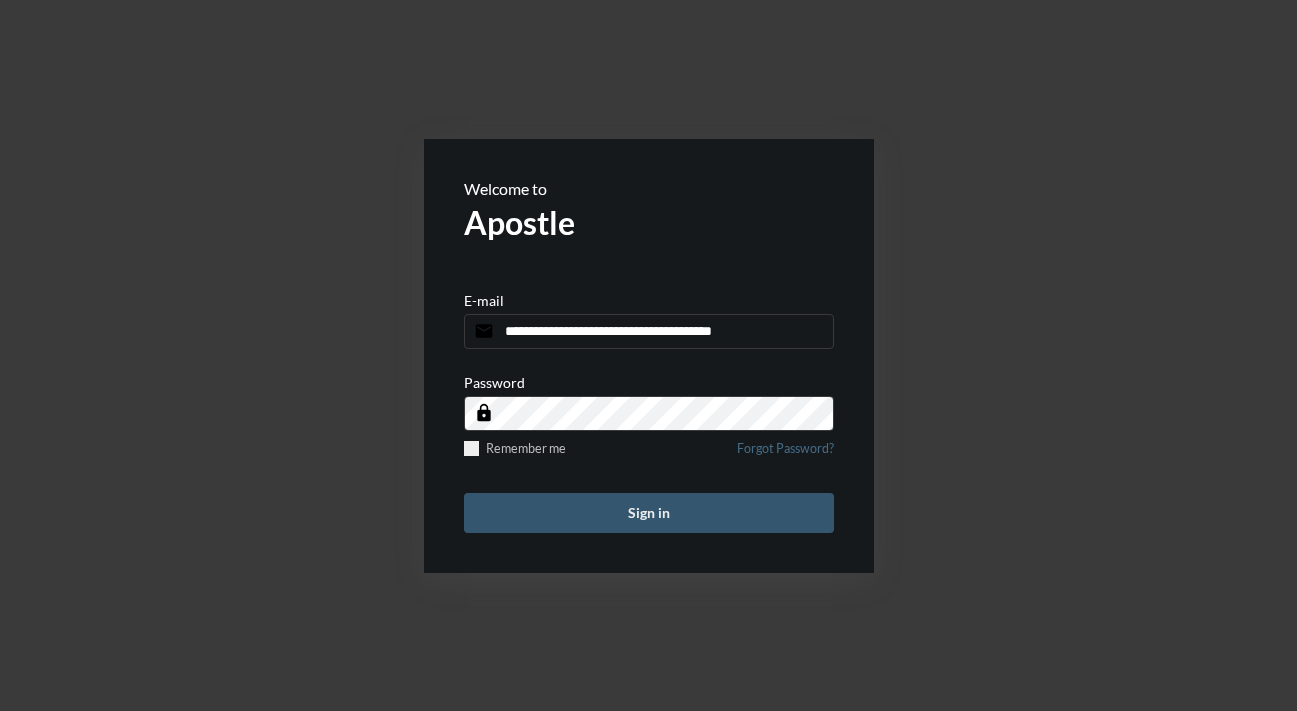 scroll, scrollTop: 0, scrollLeft: 0, axis: both 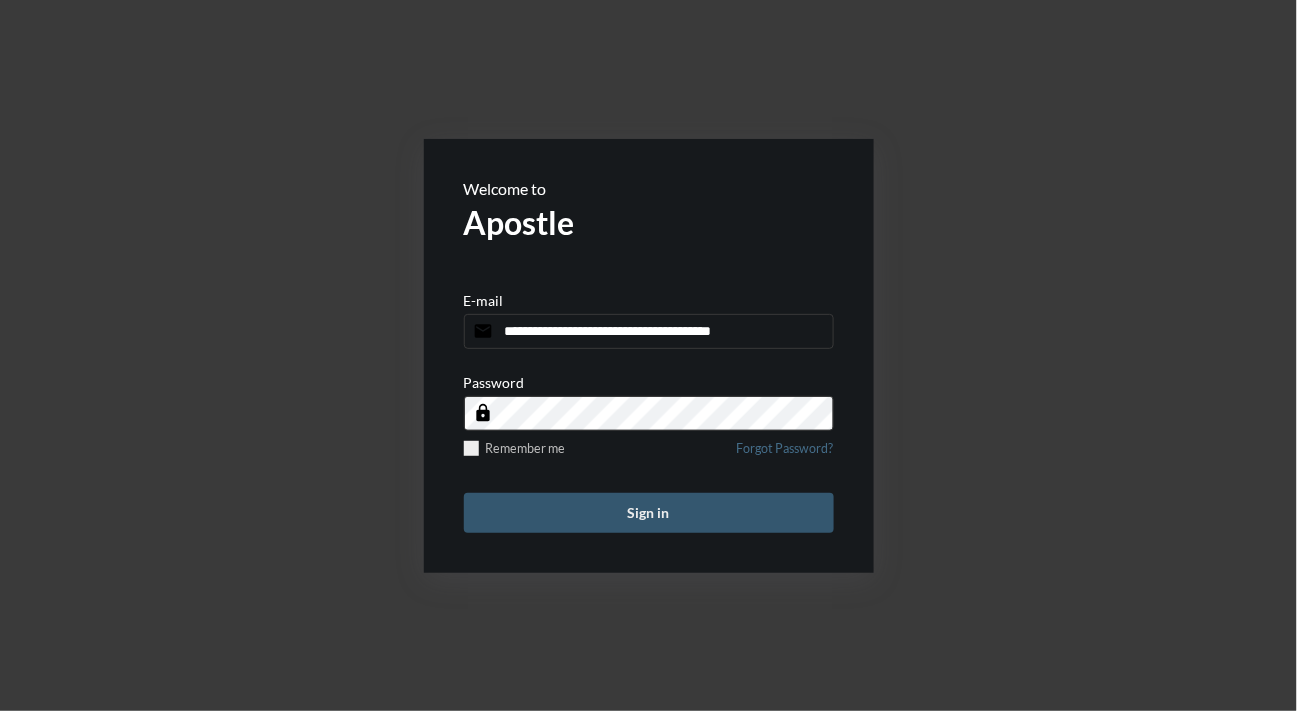 click on "Sign in" at bounding box center (649, 513) 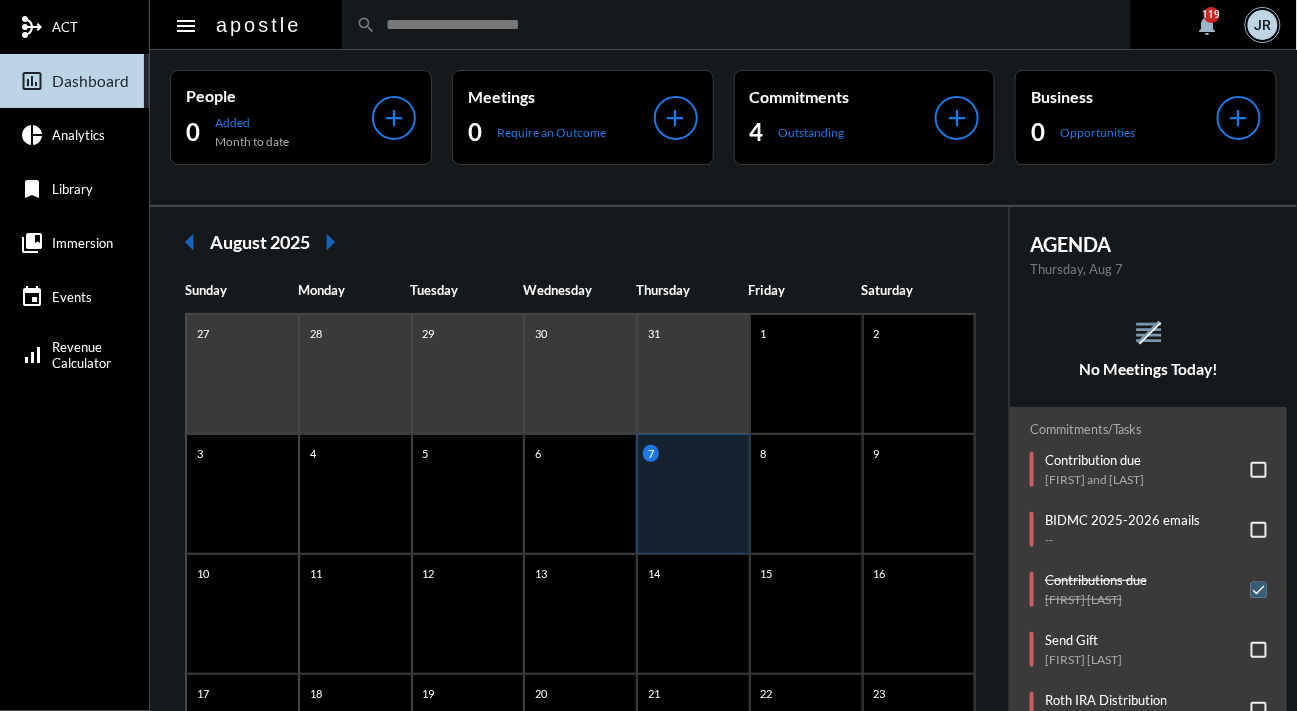 click on "arrow_left August 2025 arrow_right Sunday Monday Tuesday Wednesday Thursday Friday Saturday 27 28 29 30 31 1 2 3 4 5 6 7 8 9 10 11 12 13 14 15 16 17 18 19 20 21 22 23 24 25 26 27 28 29 30 31 1 2 3 4 5 6" 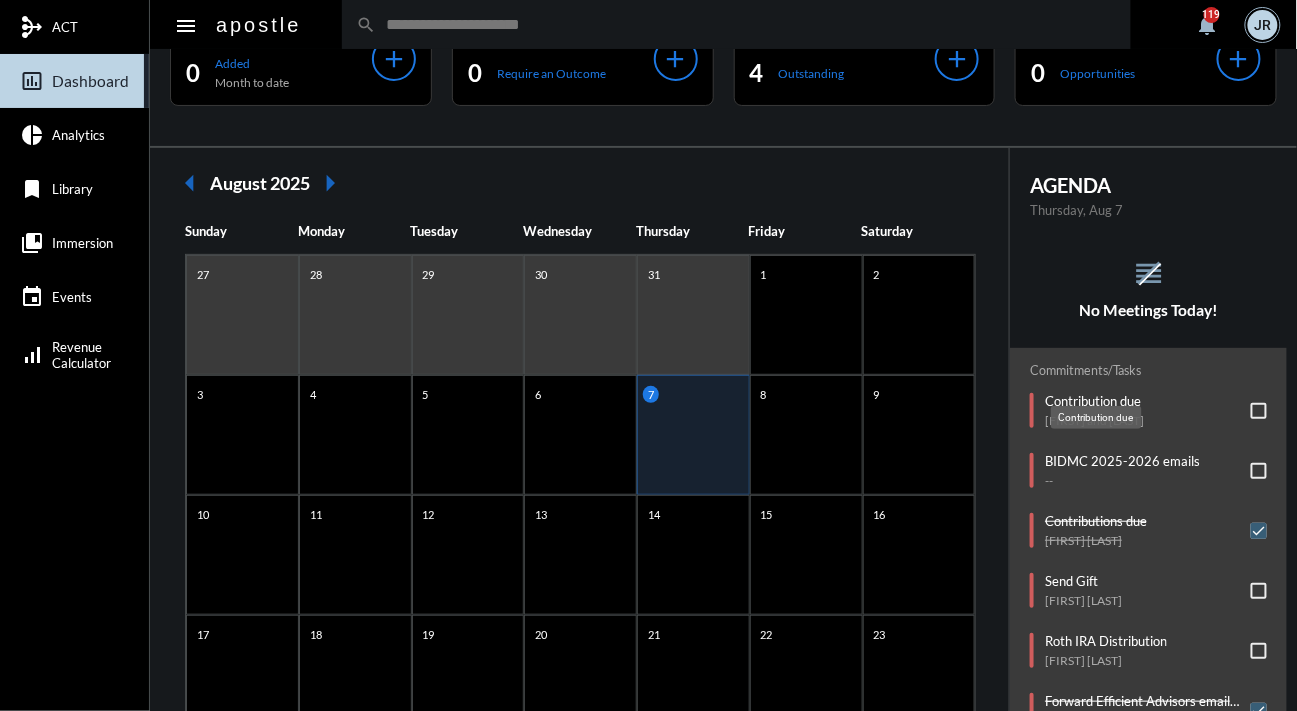 scroll, scrollTop: 36, scrollLeft: 0, axis: vertical 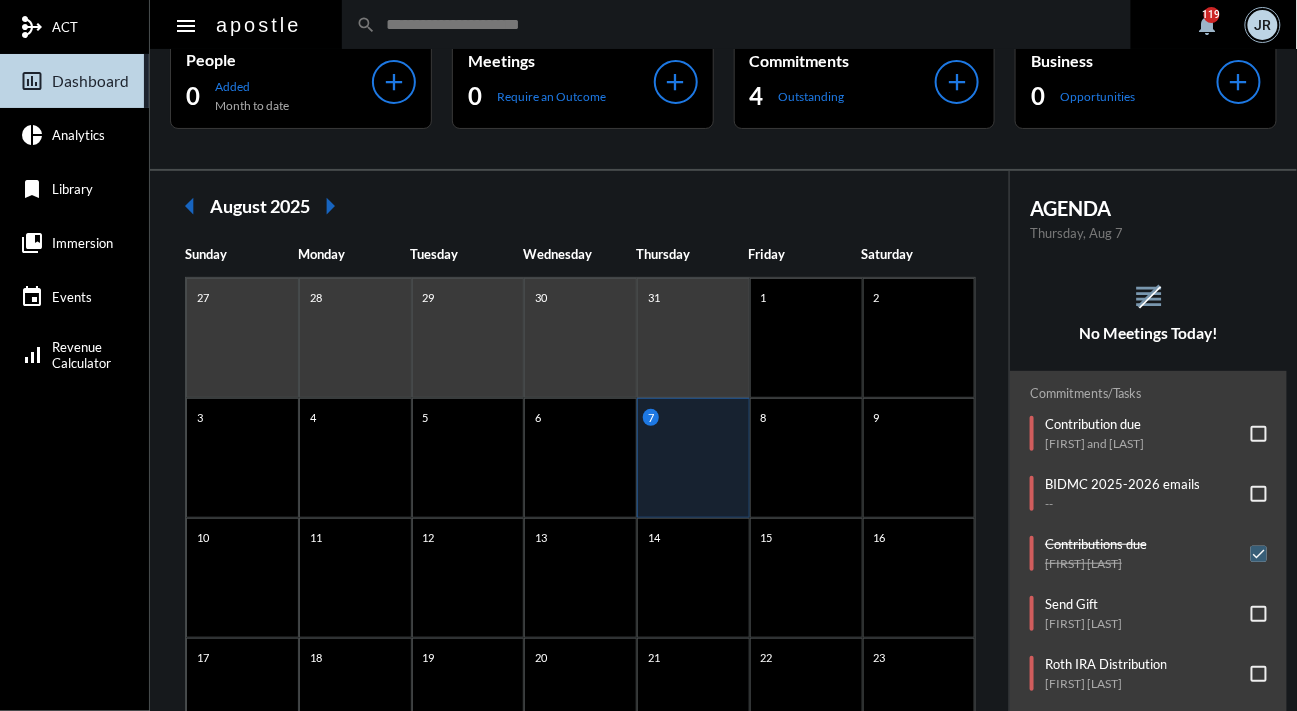 click on "Commitments/Tasks  Contribution due   [FIRST] [LAST]     BIDMC 2025-2026 emails   --     Contributions due   [FIRST] [LAST]     Send Gift   [FIRST] [LAST]     Roth IRA Distribution   [FIRST] [LAST]     Forward Efficient Advisors email to [FIRST]   --     FU Contribution due   [FIRST] [LAST]     Contribution due   [FIRST] [LAST]     GSI DI App - [FIRST]   --" 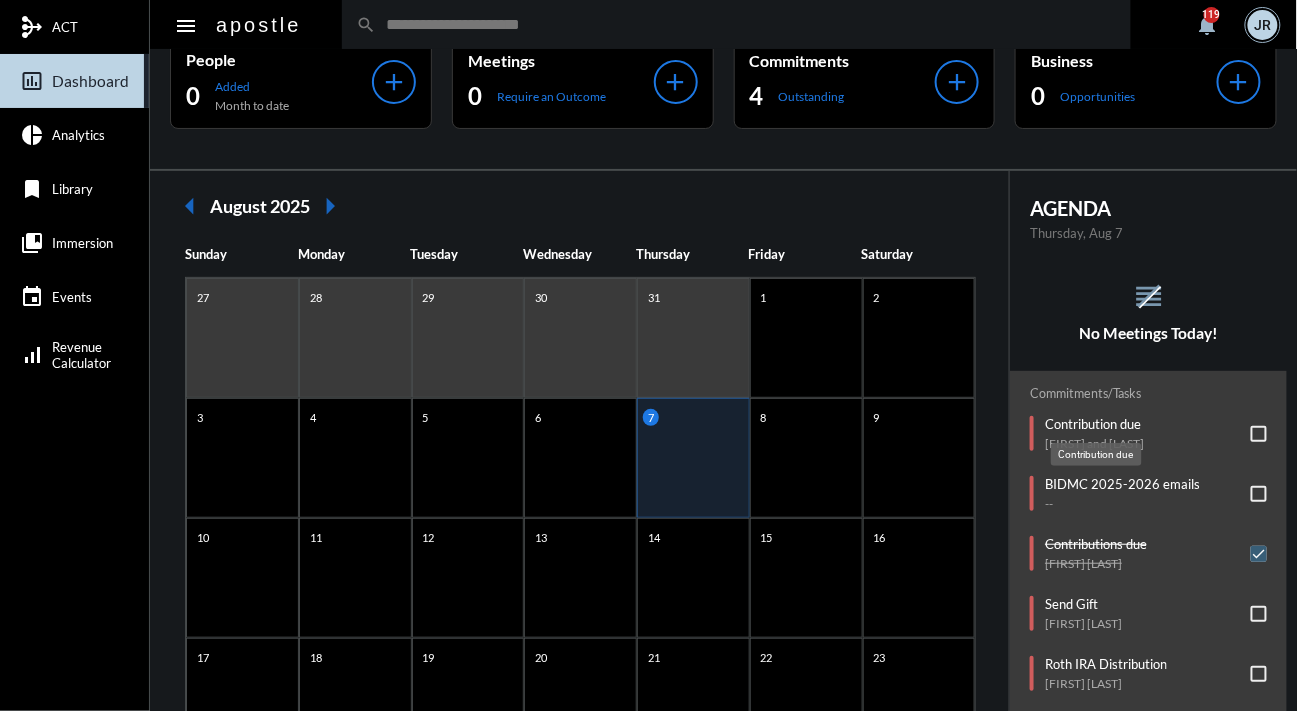 click on "Contribution due" 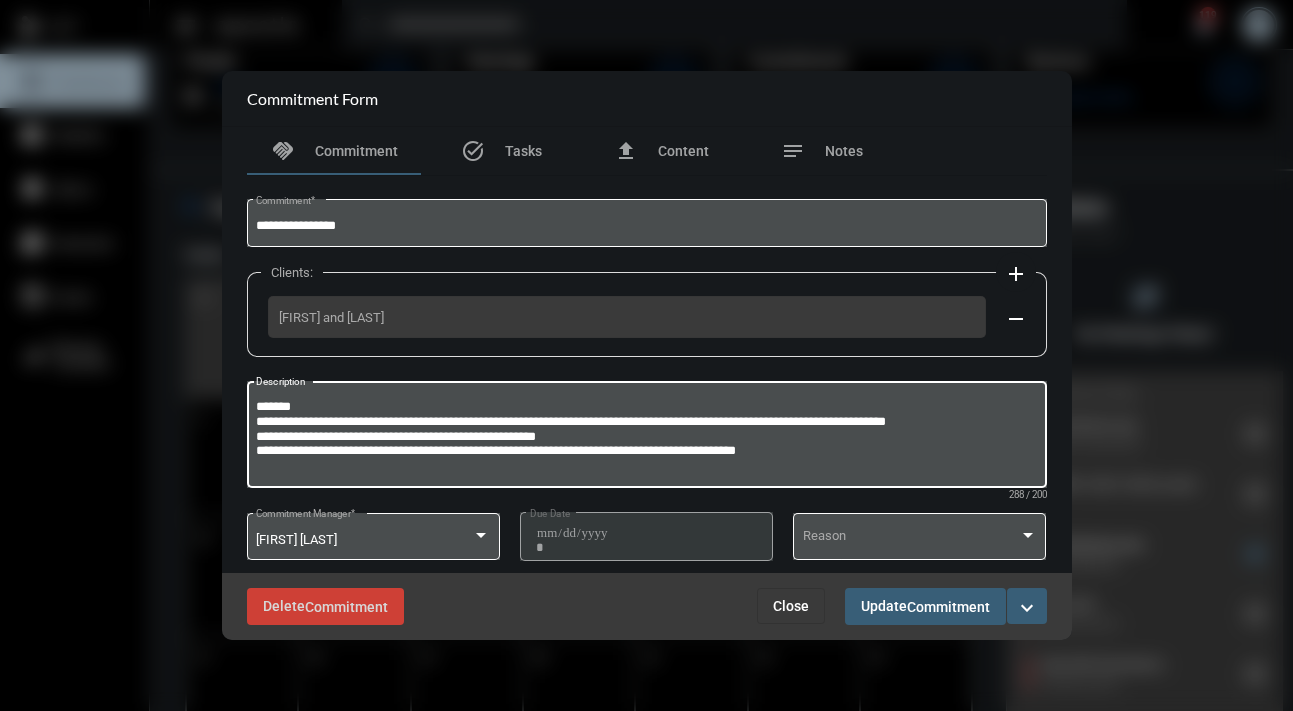 drag, startPoint x: 330, startPoint y: 400, endPoint x: 228, endPoint y: 400, distance: 102 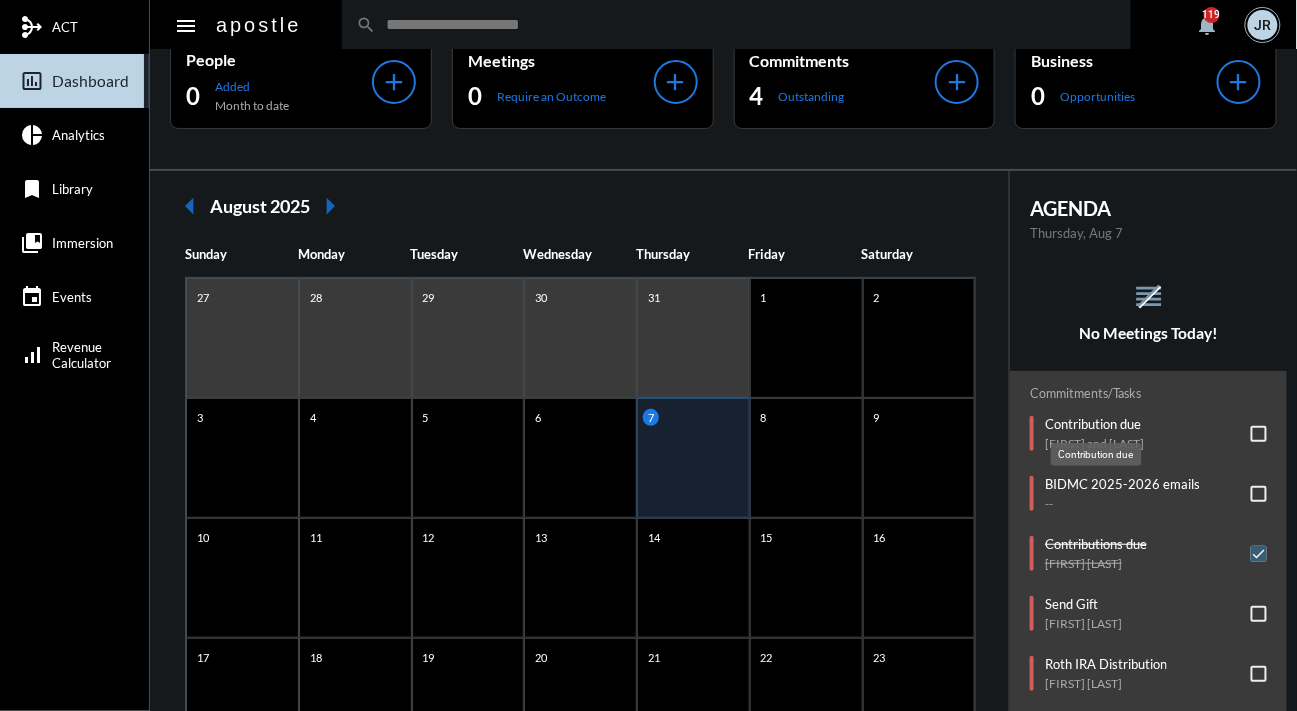 click on "Contribution due" 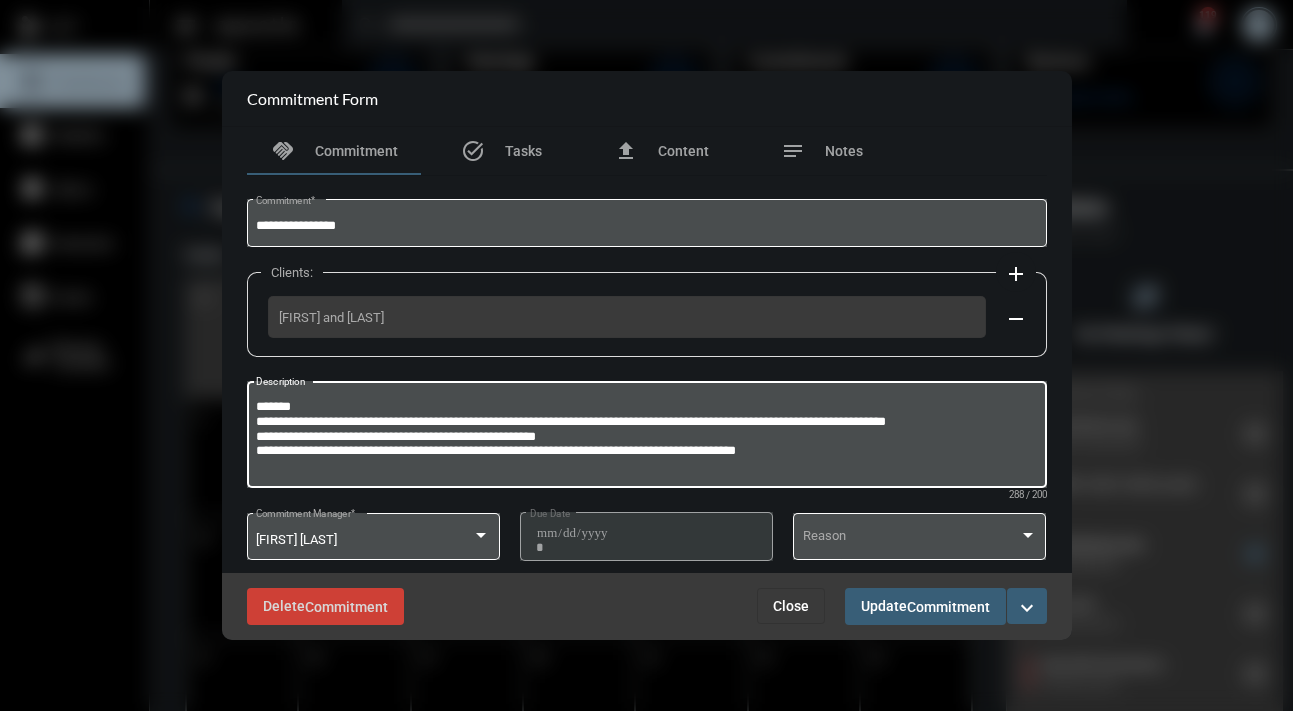 click on "**********" at bounding box center [646, 437] 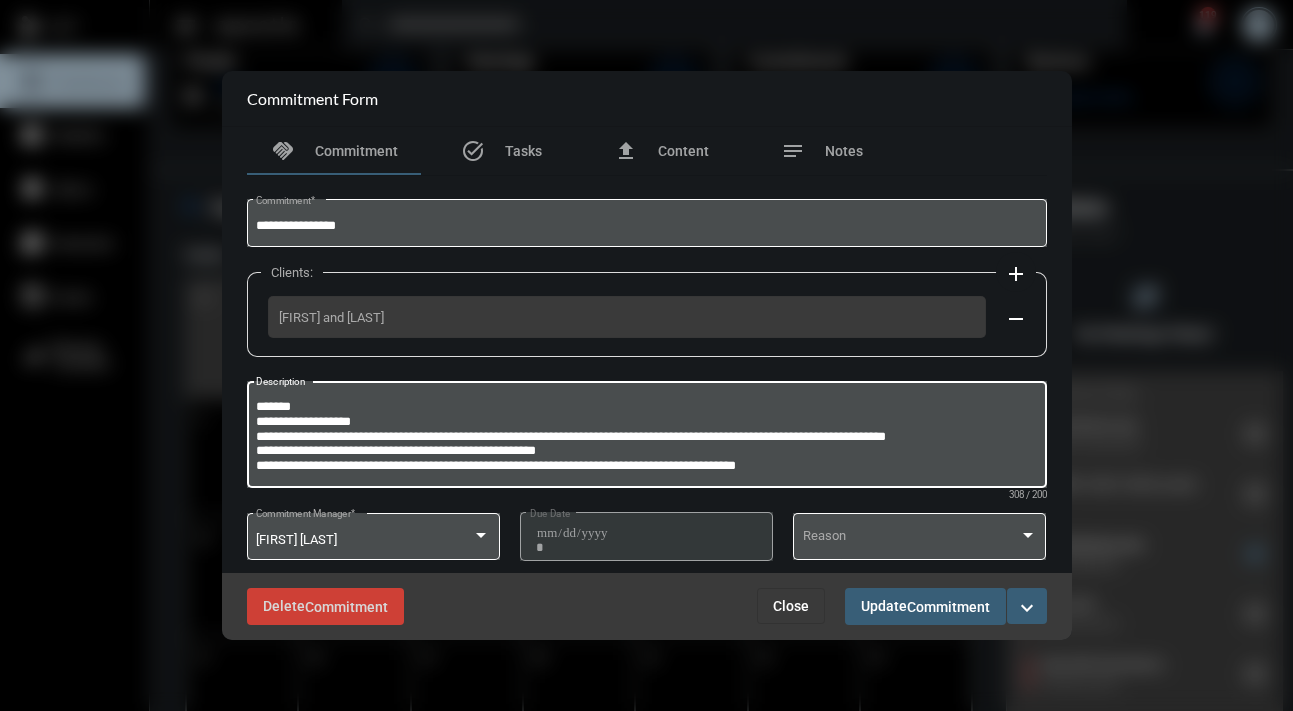 drag, startPoint x: 376, startPoint y: 422, endPoint x: 275, endPoint y: 426, distance: 101.07918 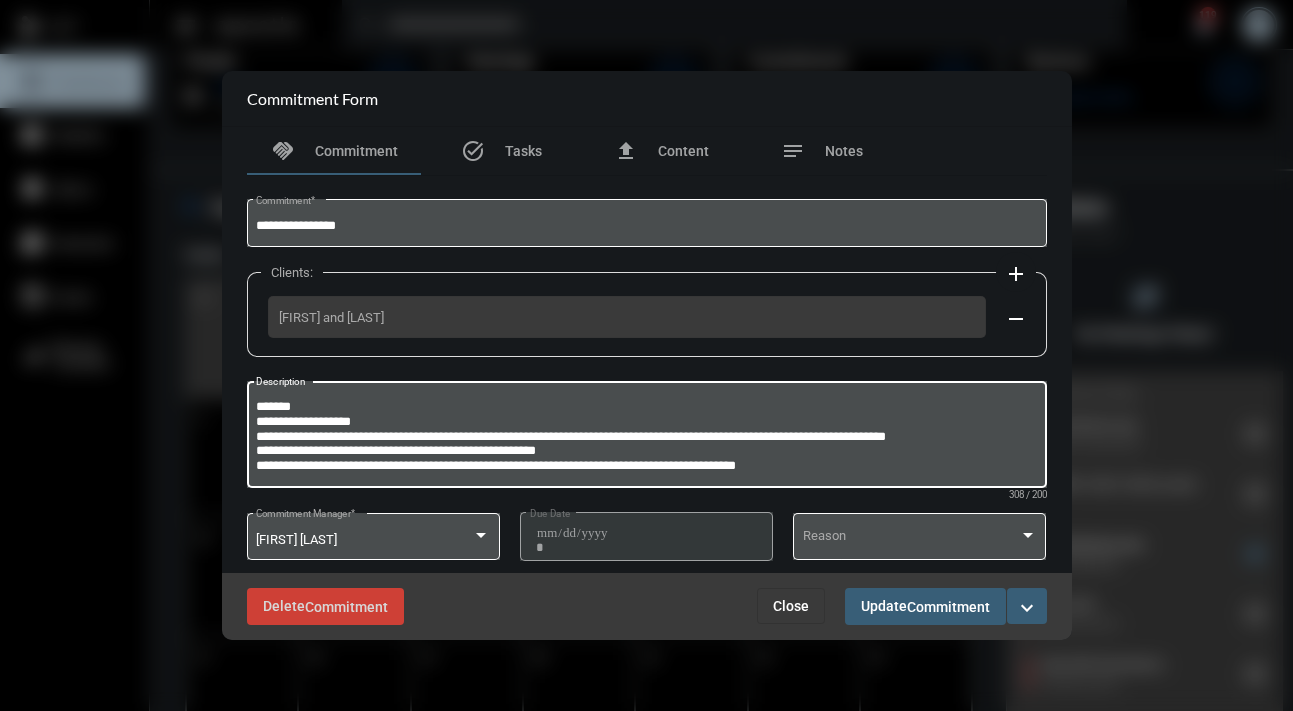 click on "**********" at bounding box center [646, 437] 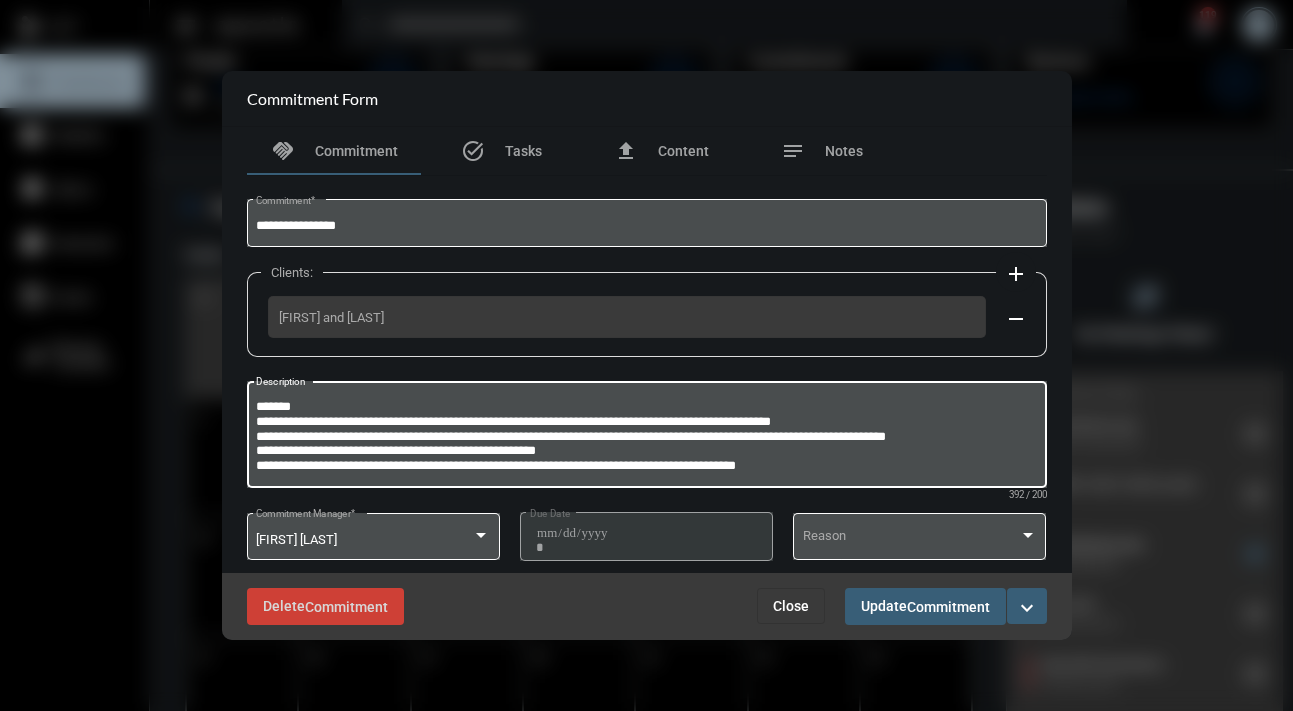 type on "**********" 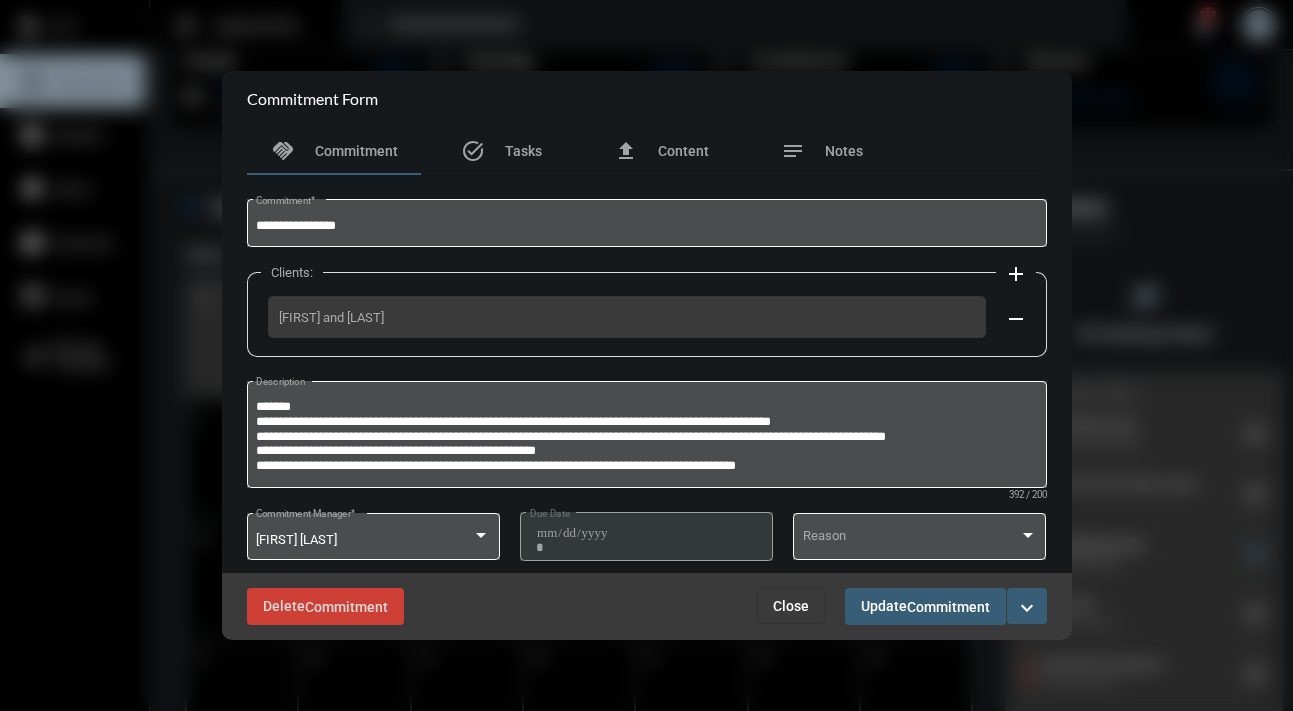 click on "expand_more" at bounding box center [1027, 608] 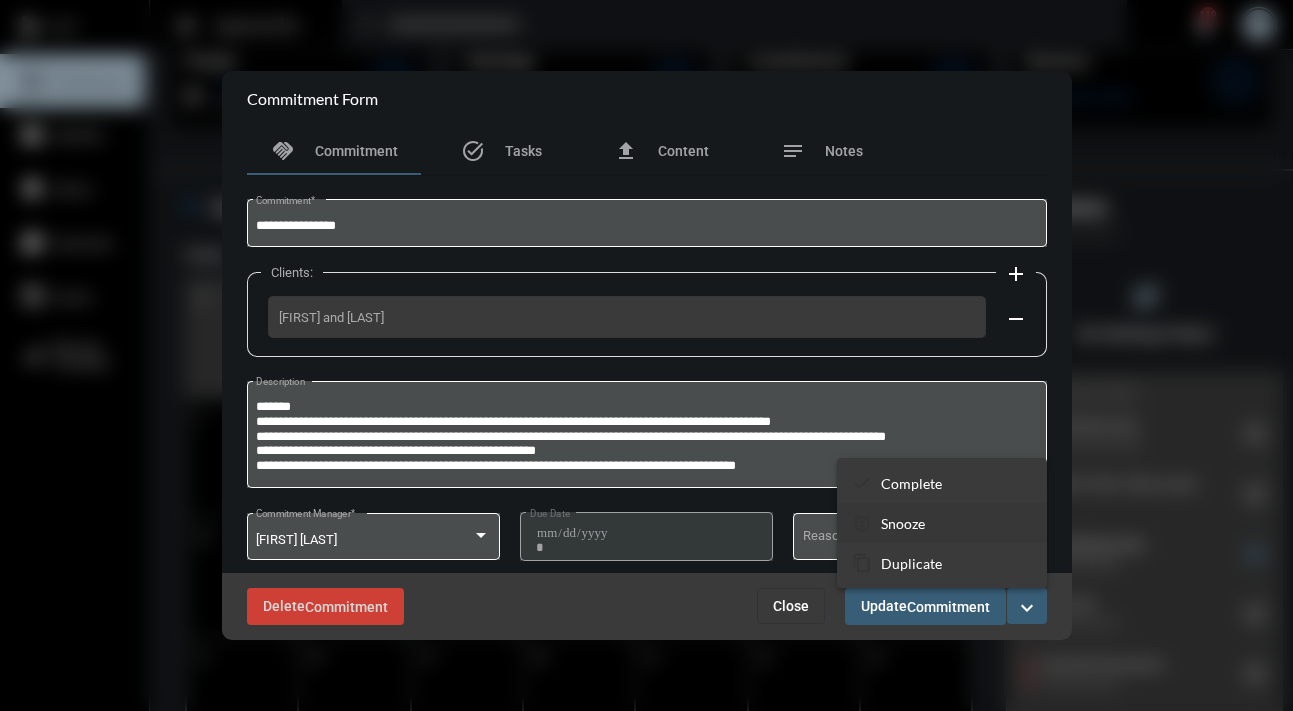 click on "Snooze" at bounding box center [903, 523] 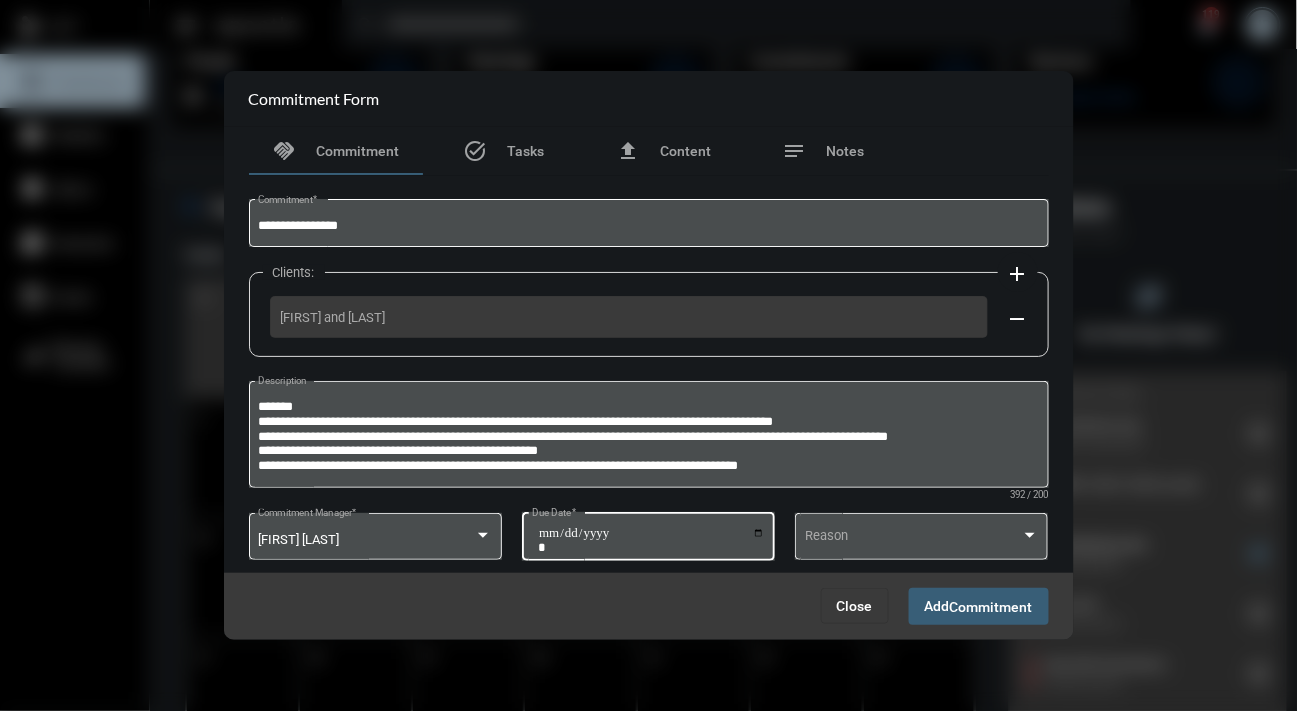 click on "**********" at bounding box center [651, 540] 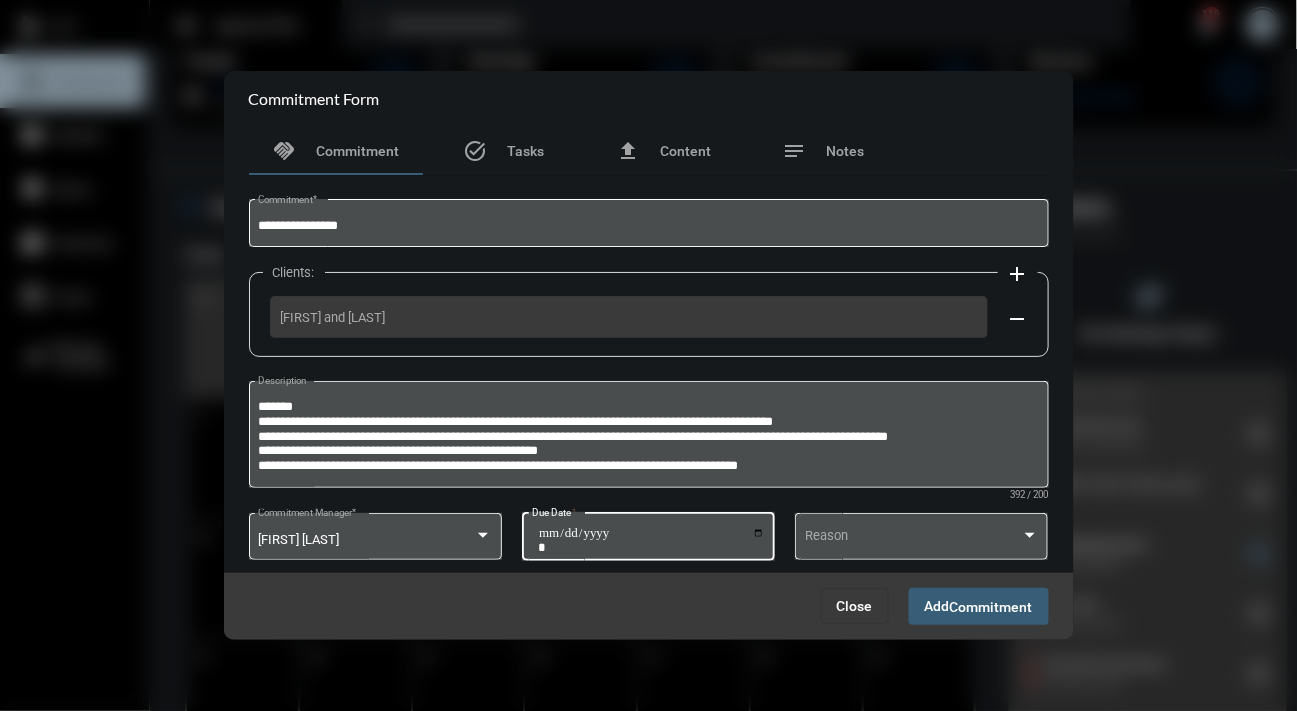 type on "**********" 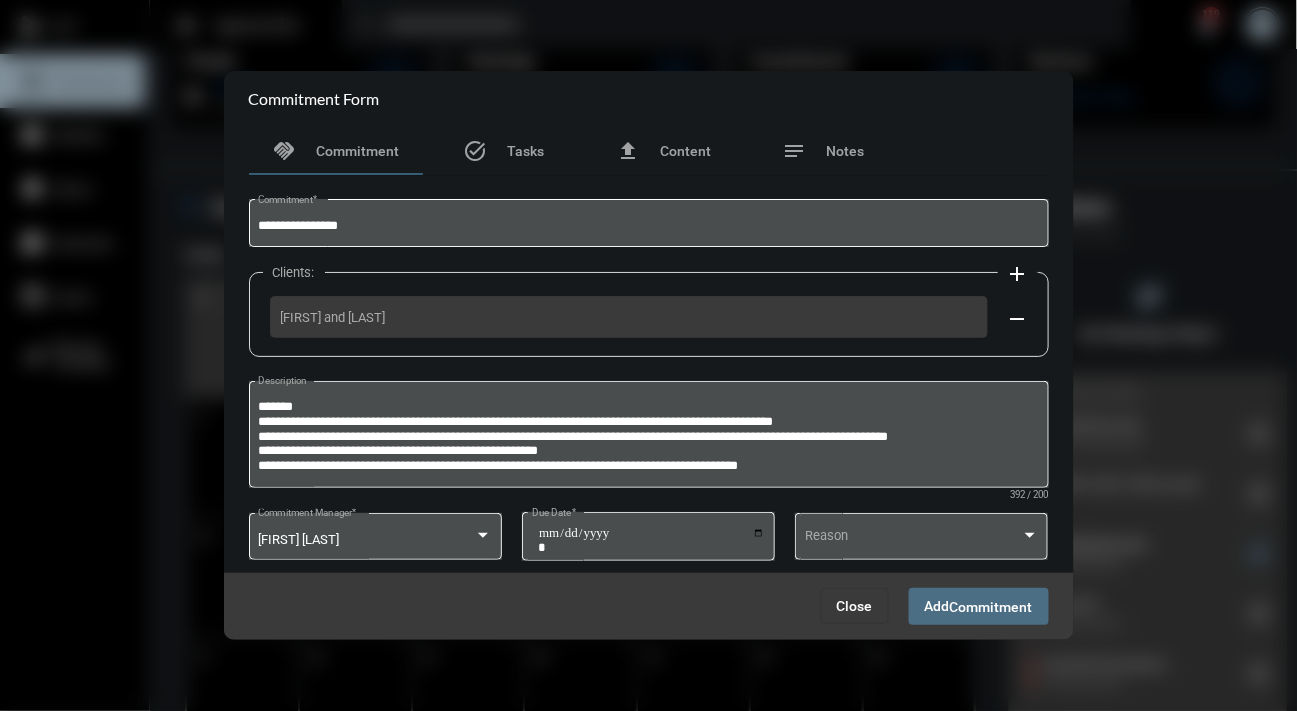 click on "Add   Commitment" at bounding box center (979, 606) 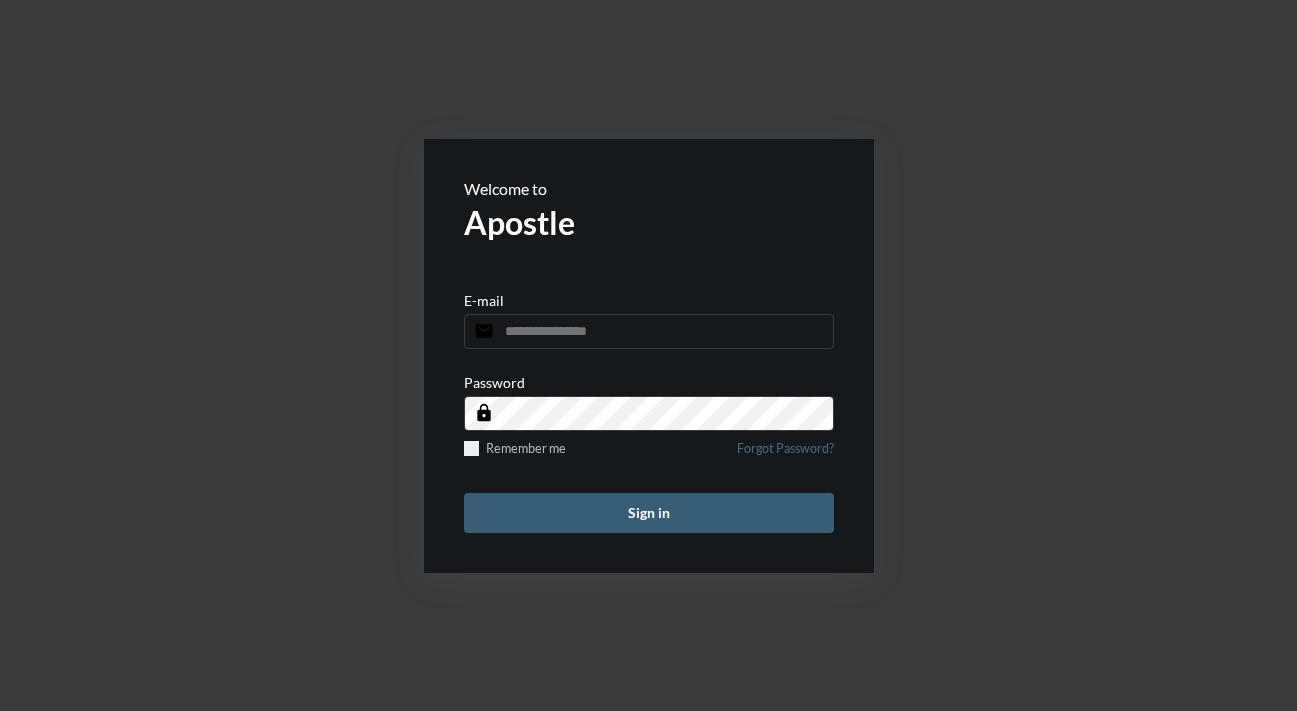 scroll, scrollTop: 0, scrollLeft: 0, axis: both 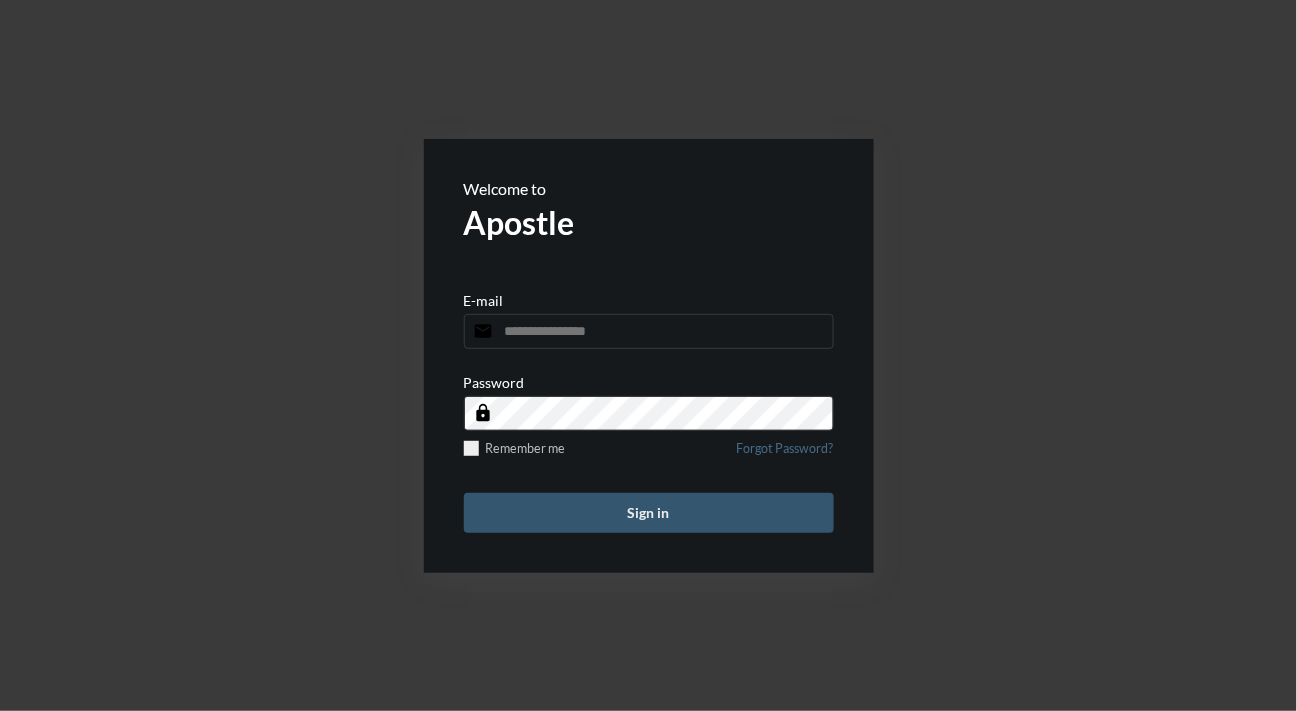 type on "**********" 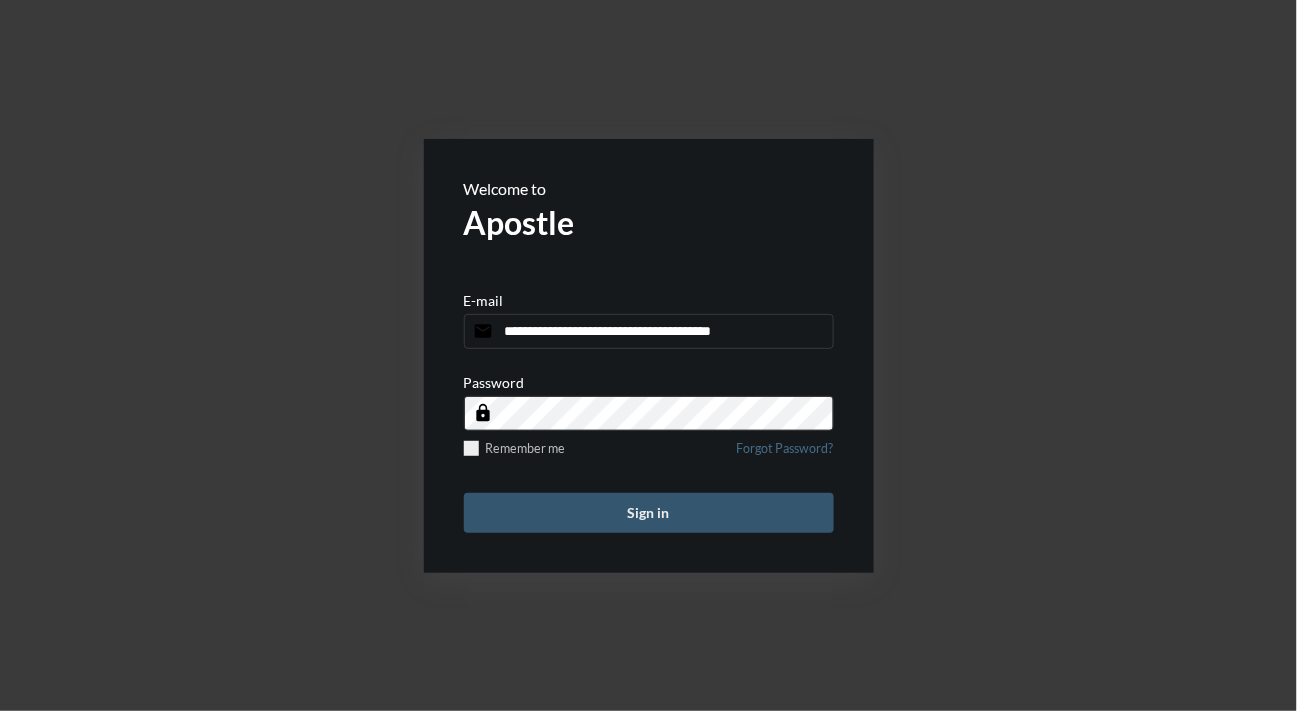 click on "Sign in" at bounding box center (649, 513) 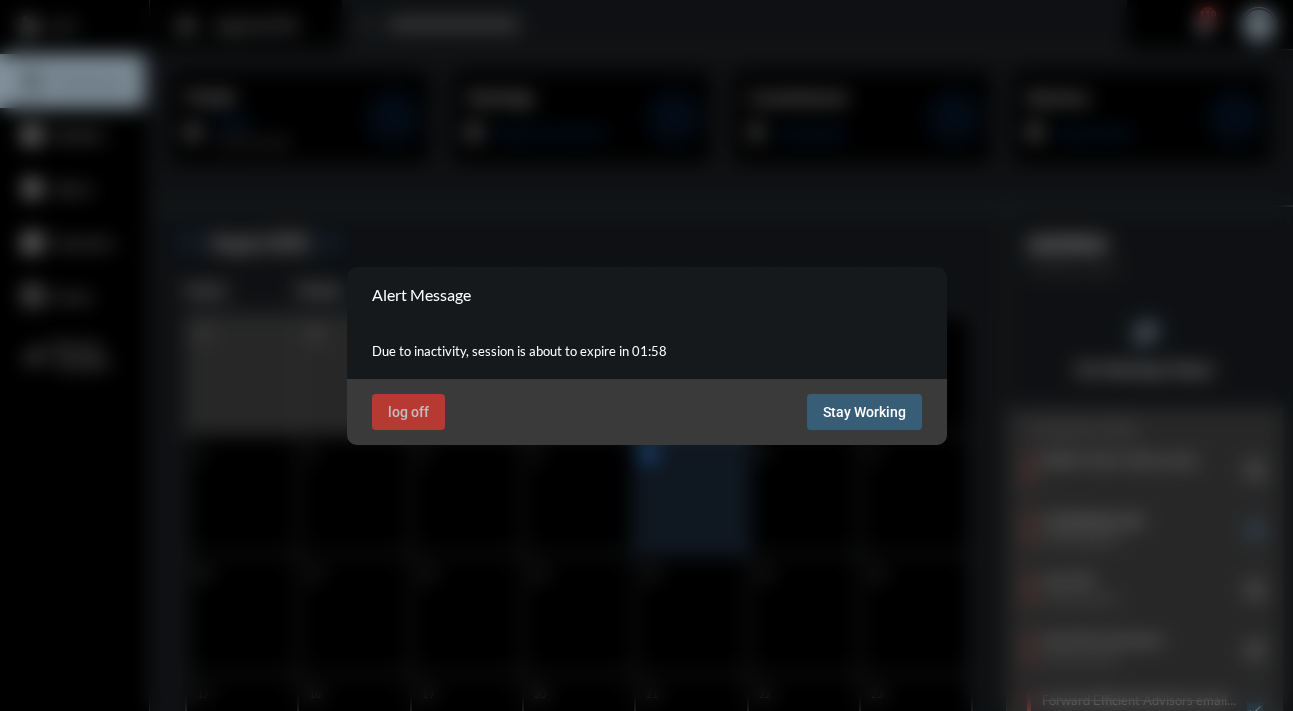 click on "Stay Working" at bounding box center (864, 412) 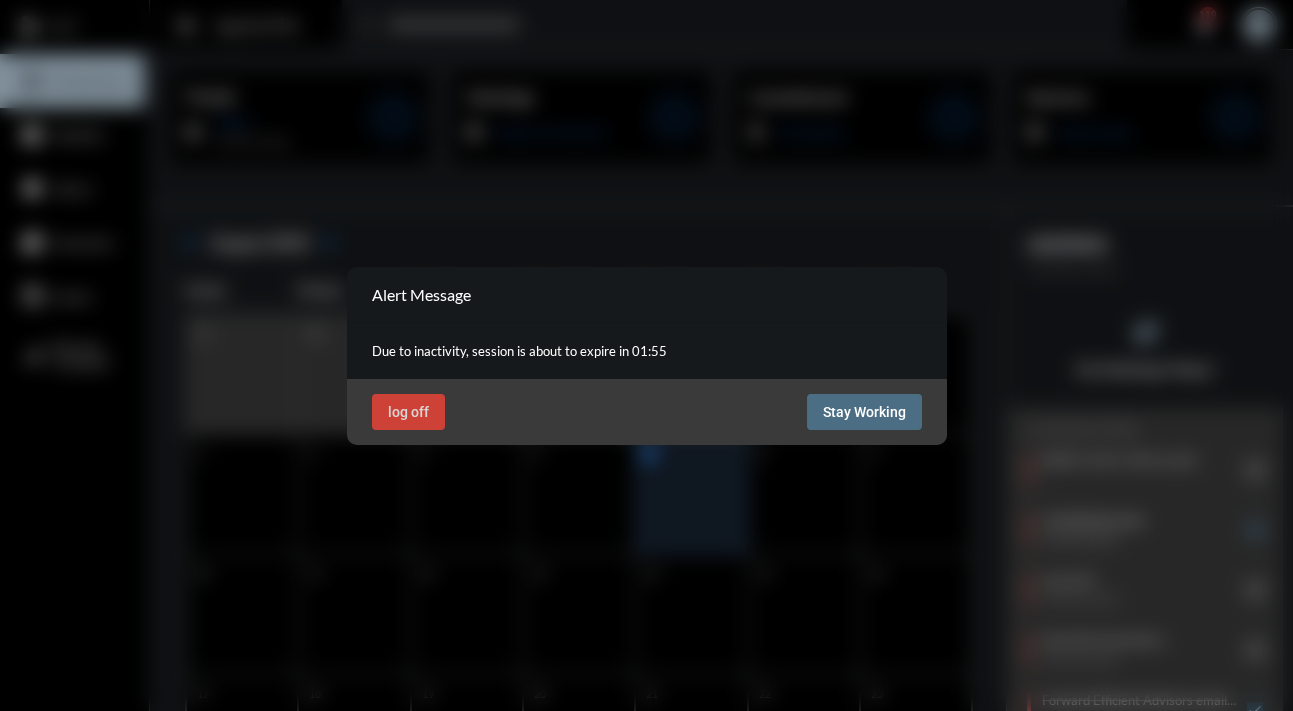 click on "Stay Working" at bounding box center [864, 412] 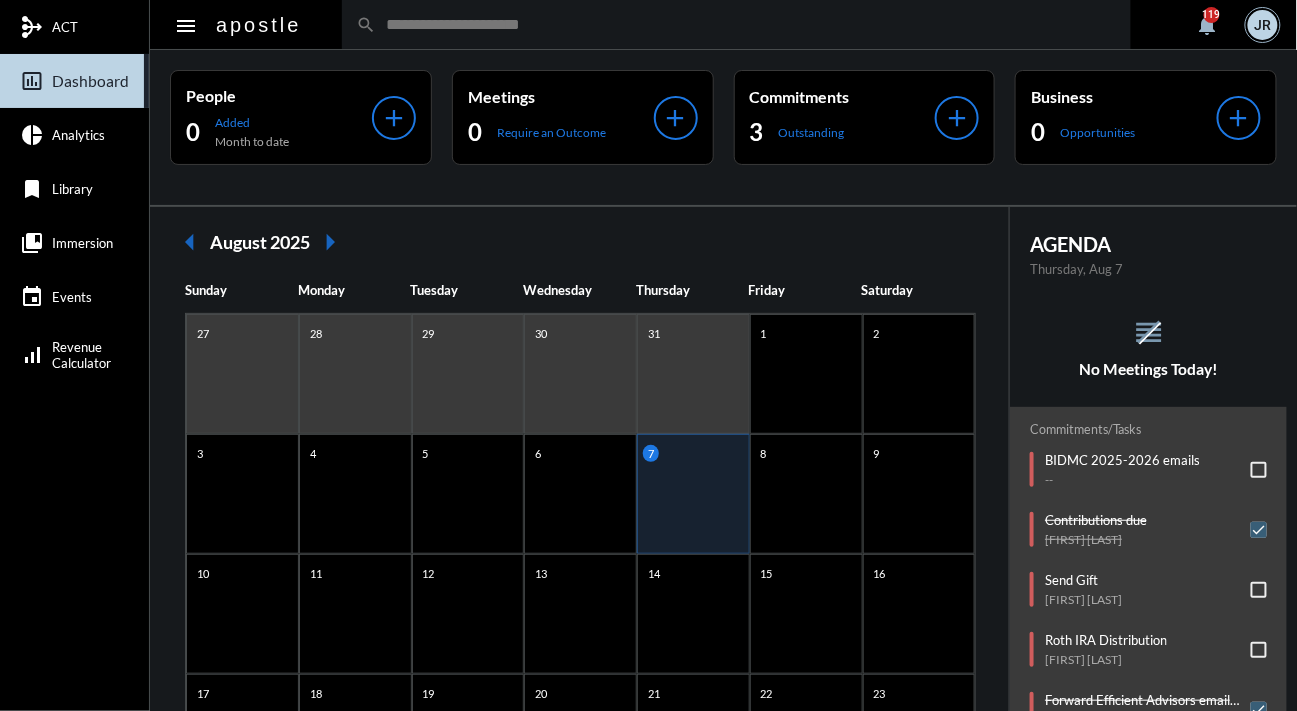click on "arrow_left August 2025 arrow_right Sunday Monday Tuesday Wednesday Thursday Friday Saturday 27 28 29 30 31 1 2 3 4 5 6 7 8 9 10 11 12 13 14 15 16 17 18 19 20 21 22 23 24 25 26 27 28 29 30 31 1 2 3 4 5 6" 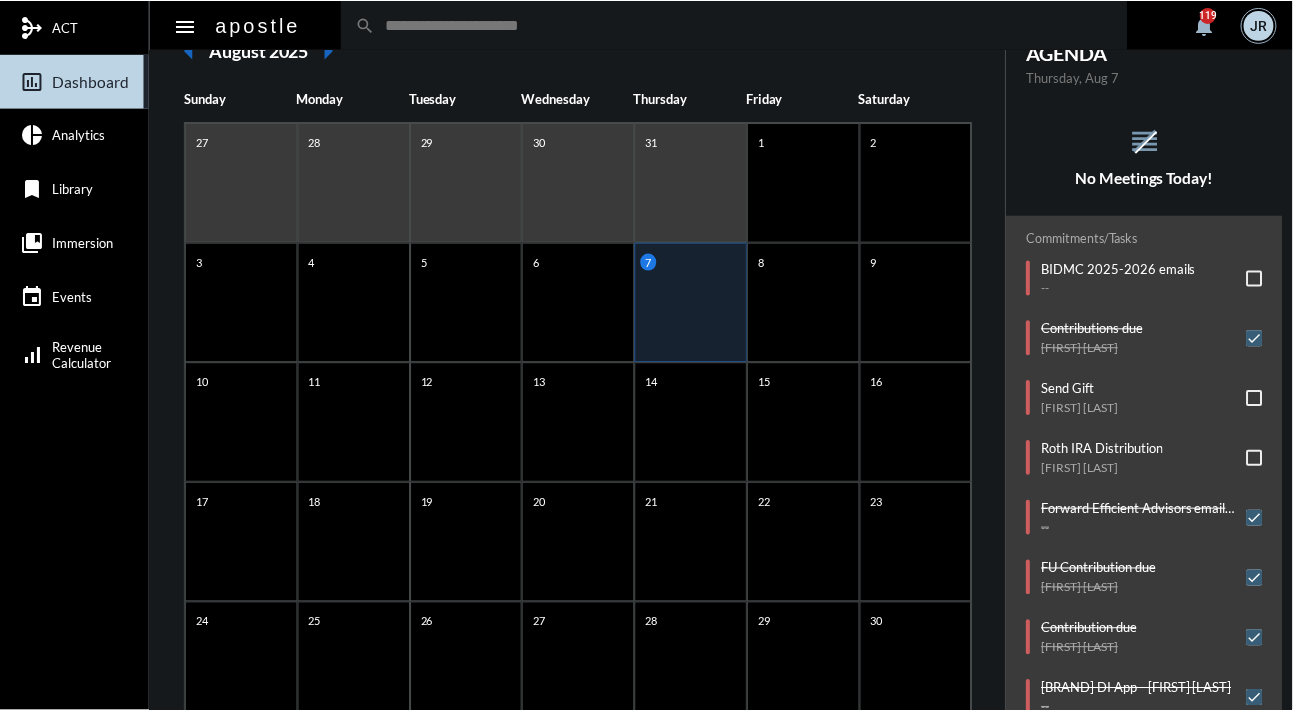 scroll, scrollTop: 290, scrollLeft: 0, axis: vertical 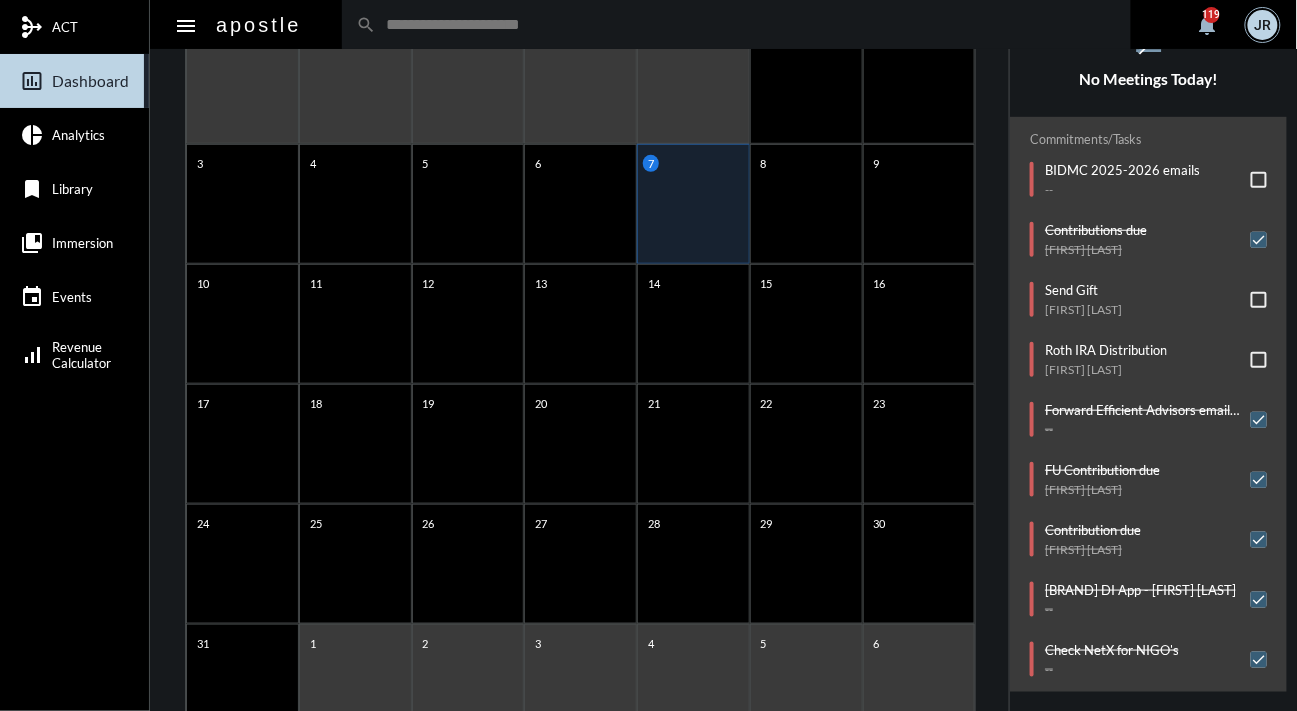 click at bounding box center (1259, 360) 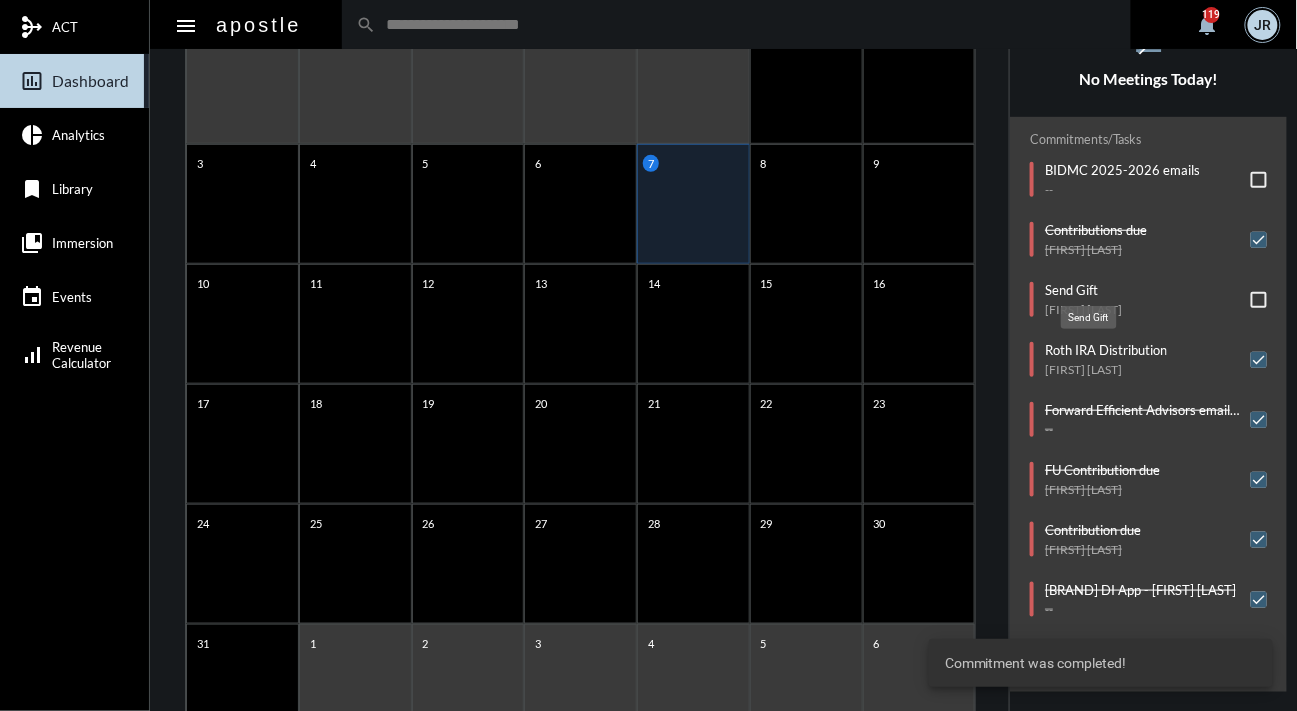 click on "Send Gift" 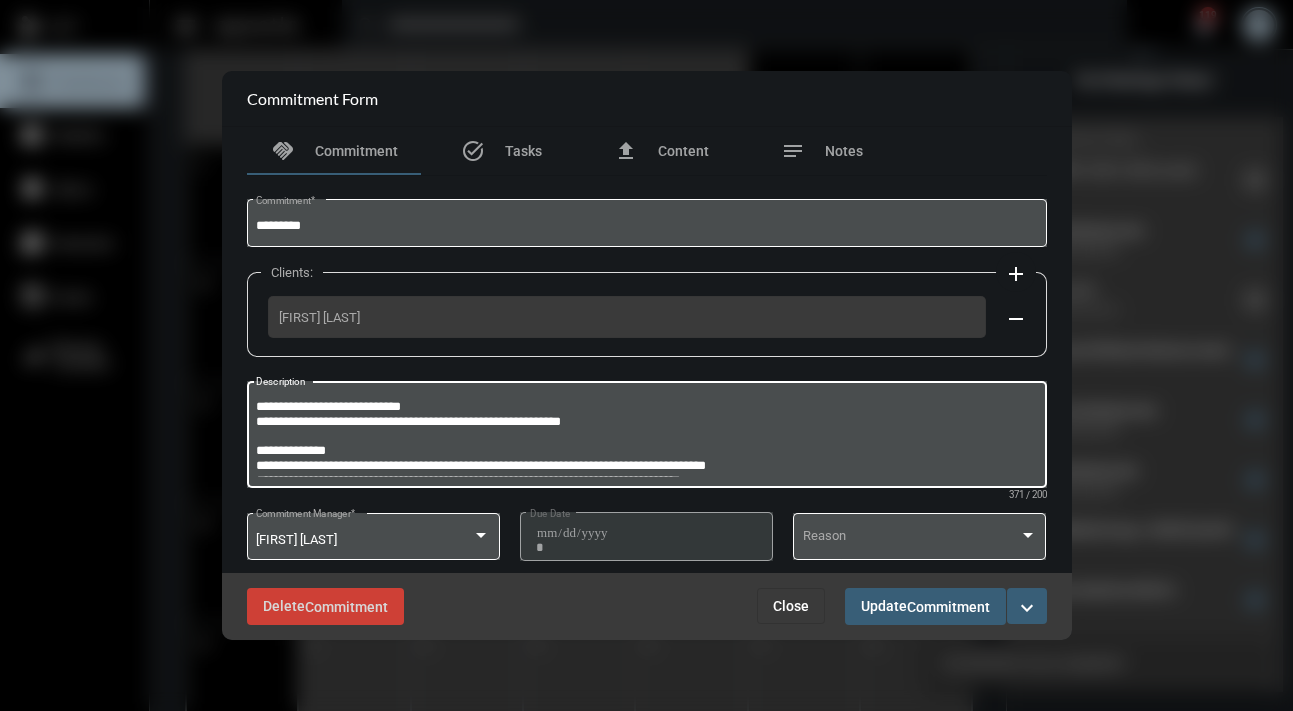 click on "**********" at bounding box center (646, 437) 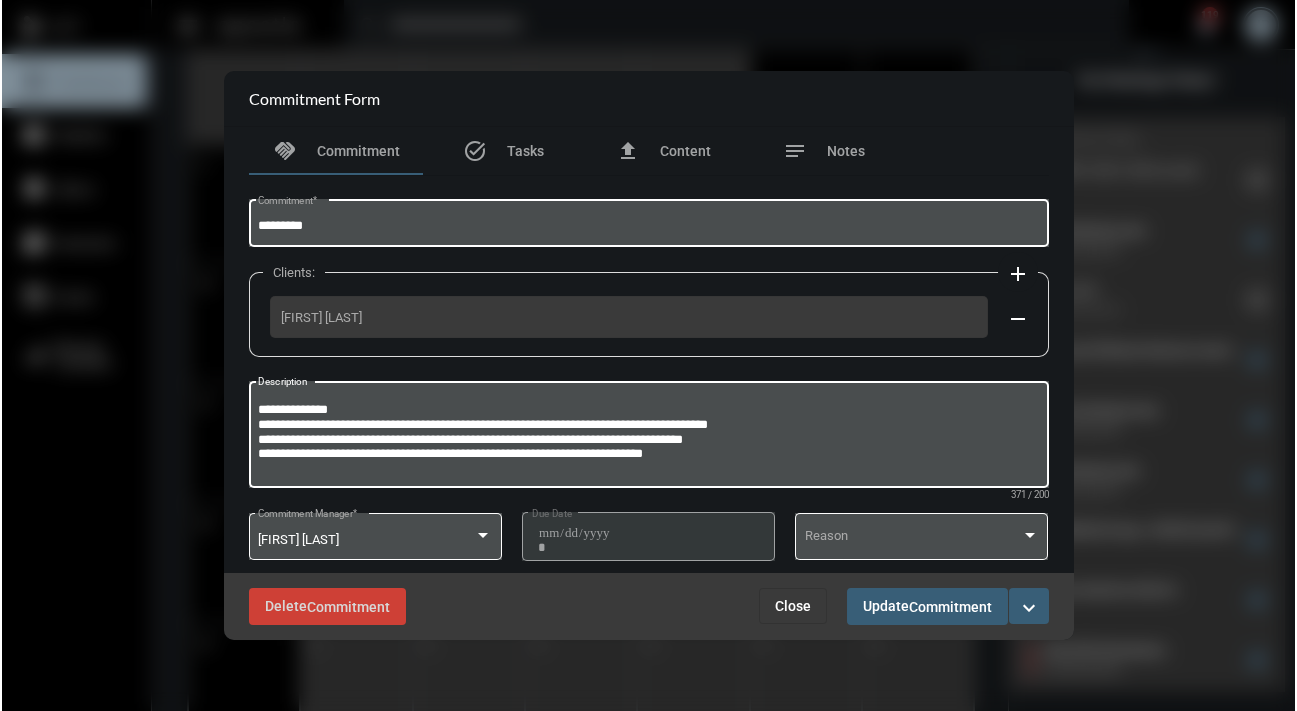 scroll, scrollTop: 1, scrollLeft: 0, axis: vertical 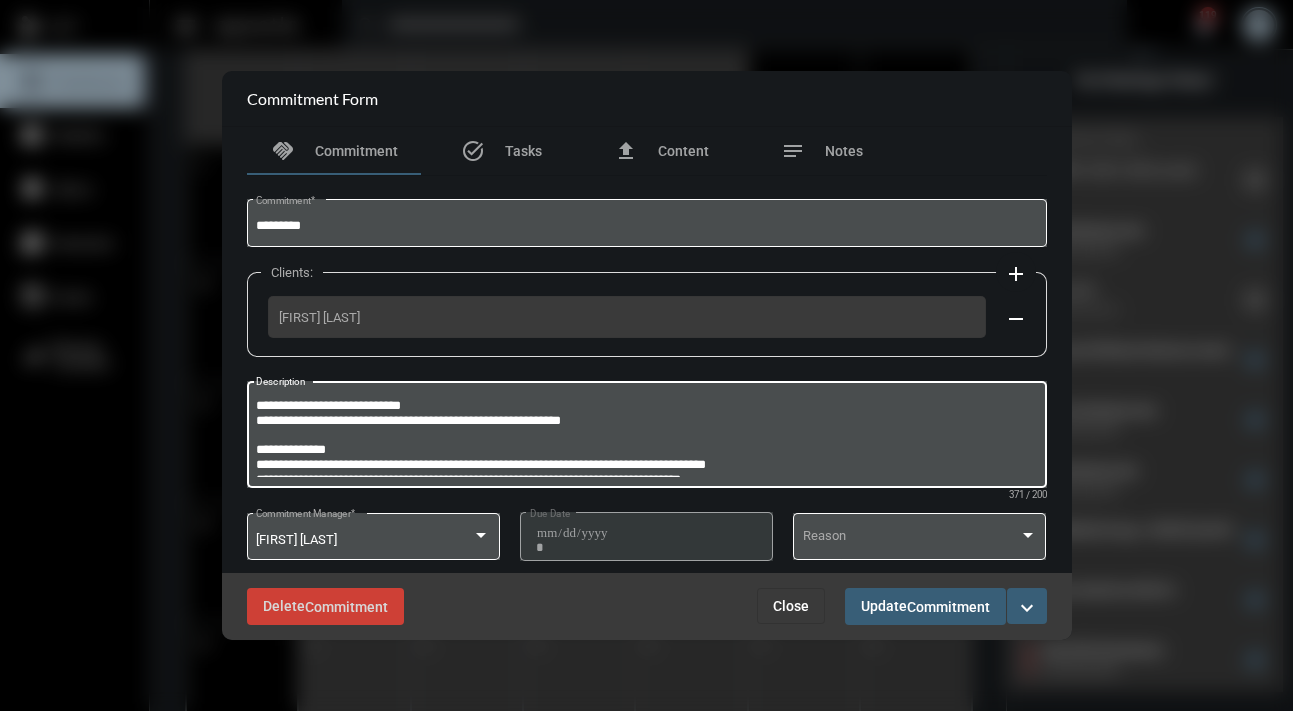 click on "**********" at bounding box center [644, 437] 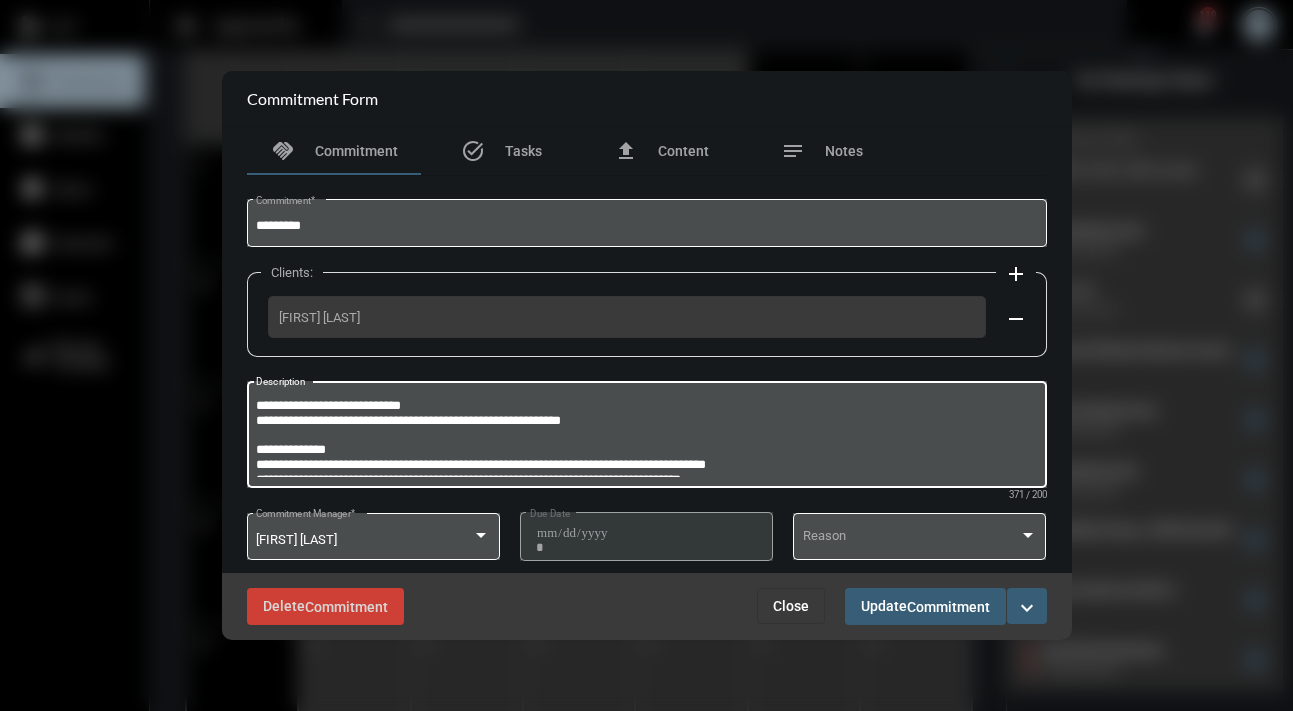 drag, startPoint x: 470, startPoint y: 414, endPoint x: 207, endPoint y: 420, distance: 263.06842 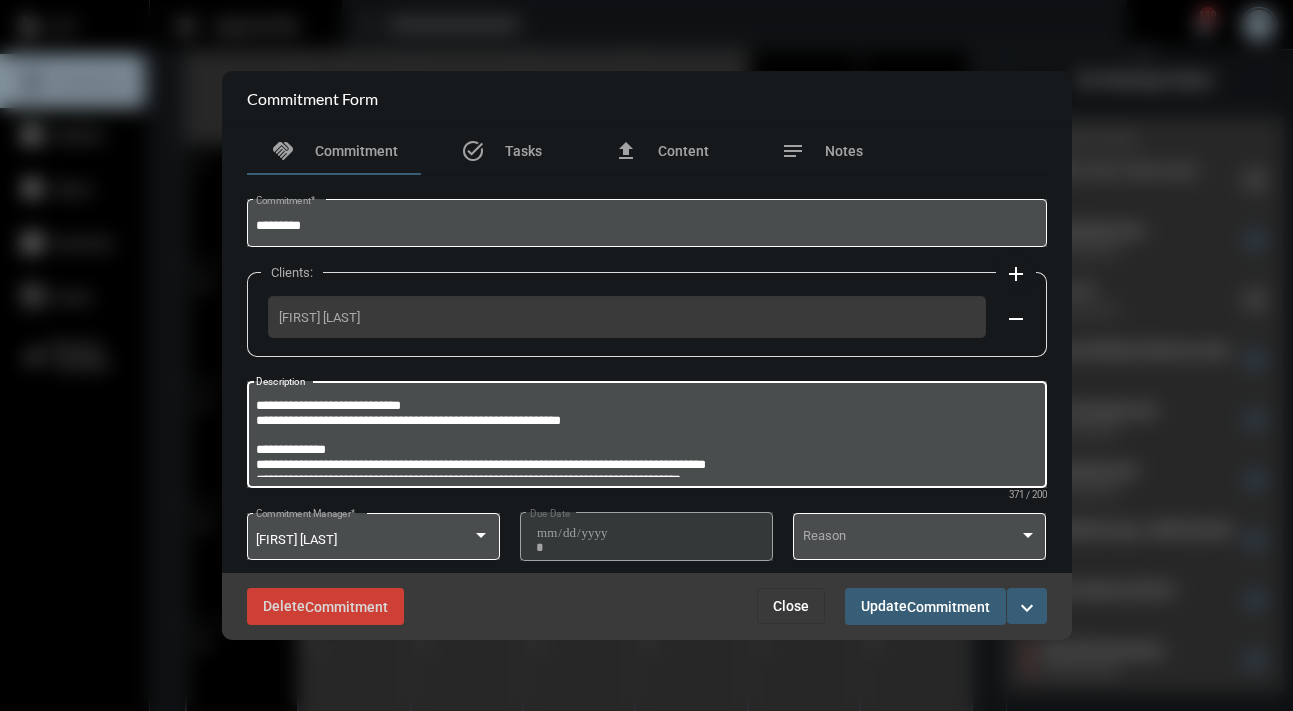 click on "**********" at bounding box center (646, 355) 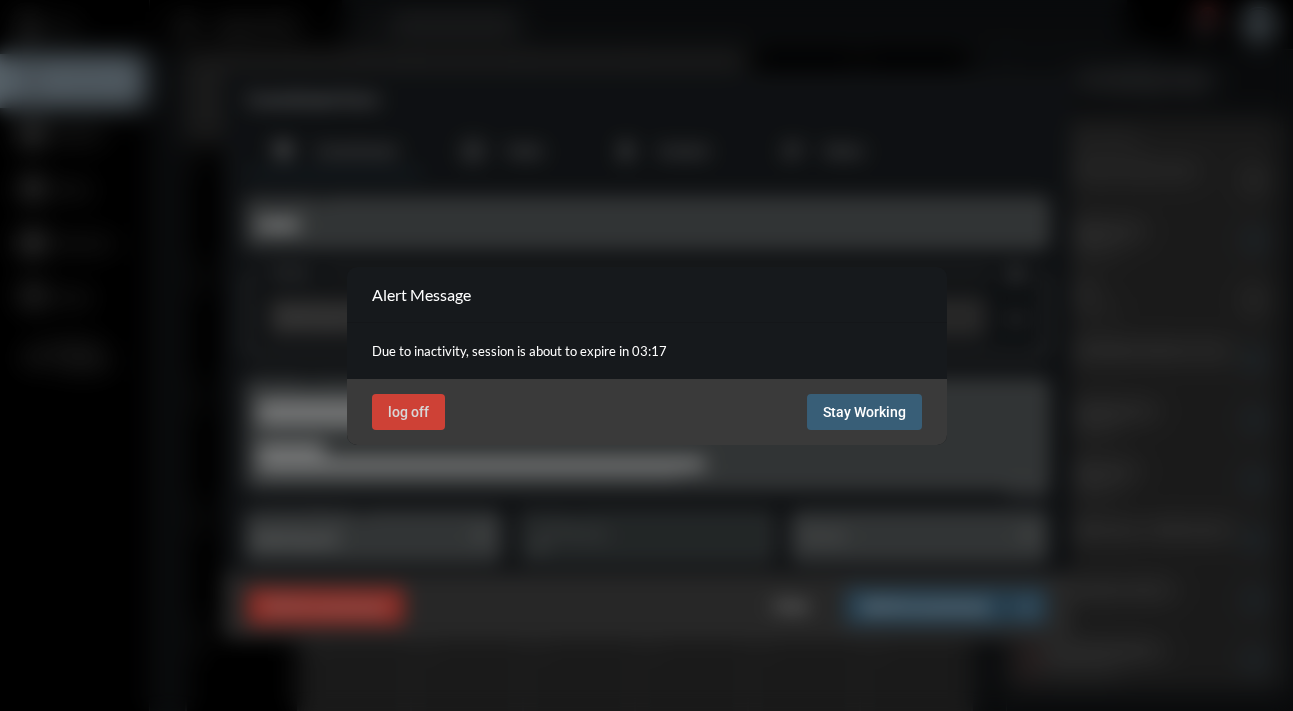 click on "Stay Working" at bounding box center (864, 412) 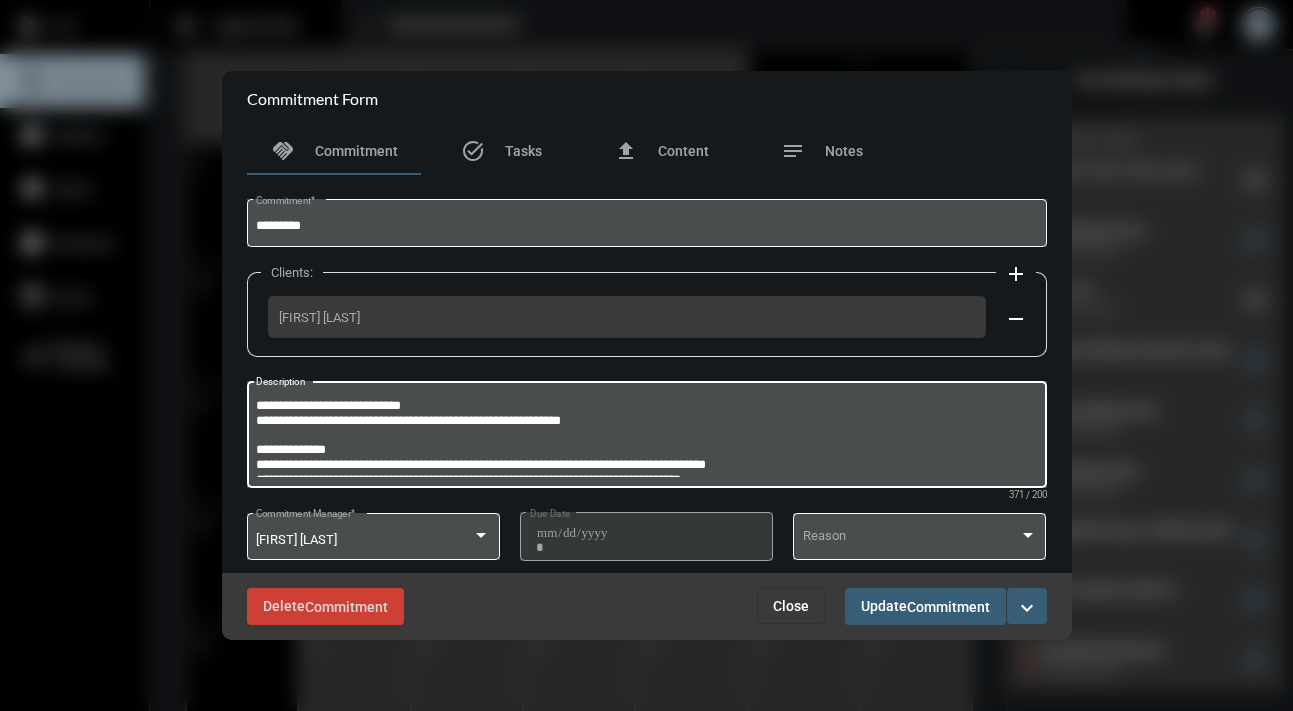 click on "Update  Commitment" at bounding box center [925, 606] 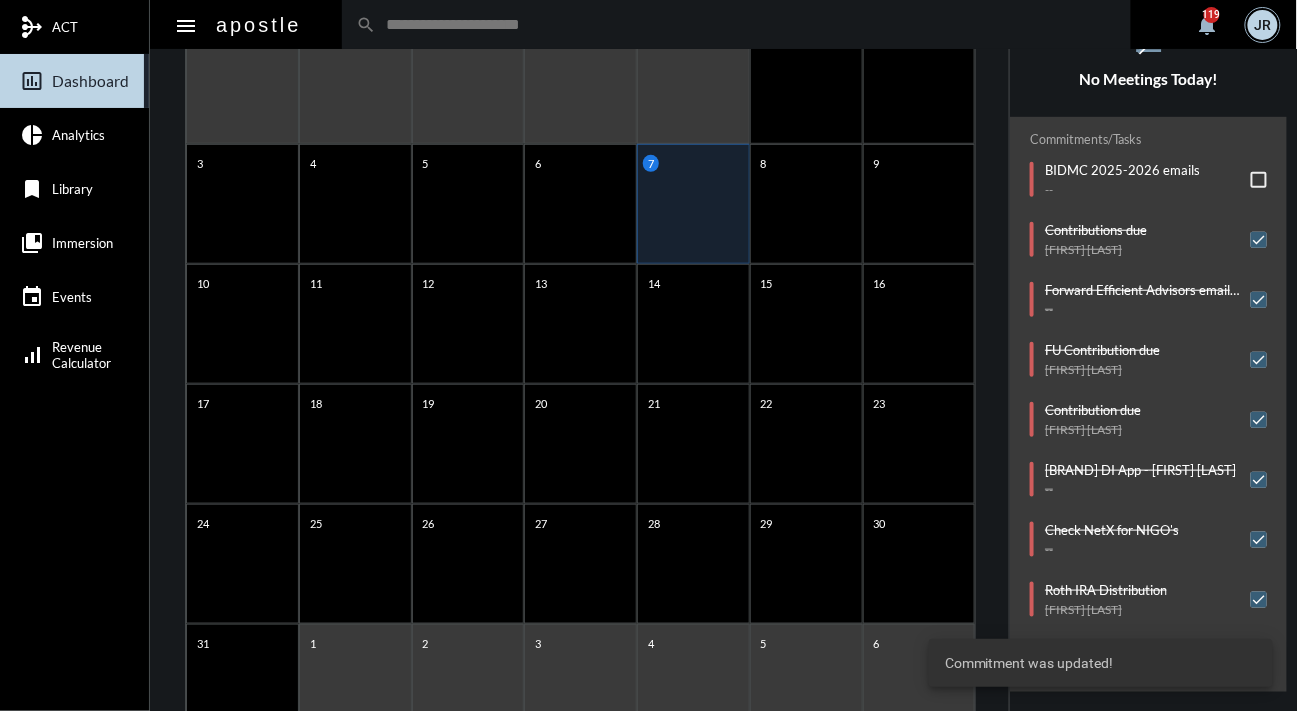 click on "Sunday Monday Tuesday Wednesday Thursday Friday Saturday 27 28 29 30 31 1 2 3 4 5 6 7 8 9 10 11 12 13 14 15 16 17 18 19 20 21 22 23 24 25 26 27 28 29 30 31 1 2 3 4 5 6" 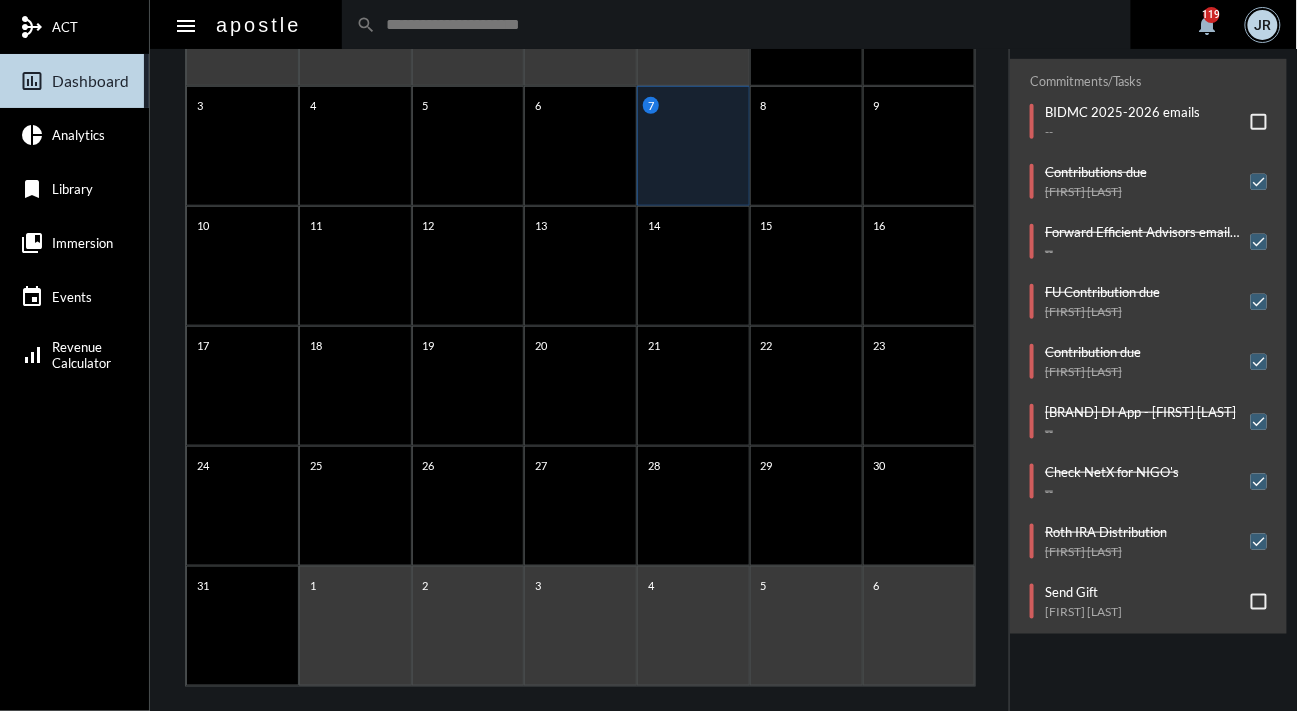 scroll, scrollTop: 370, scrollLeft: 0, axis: vertical 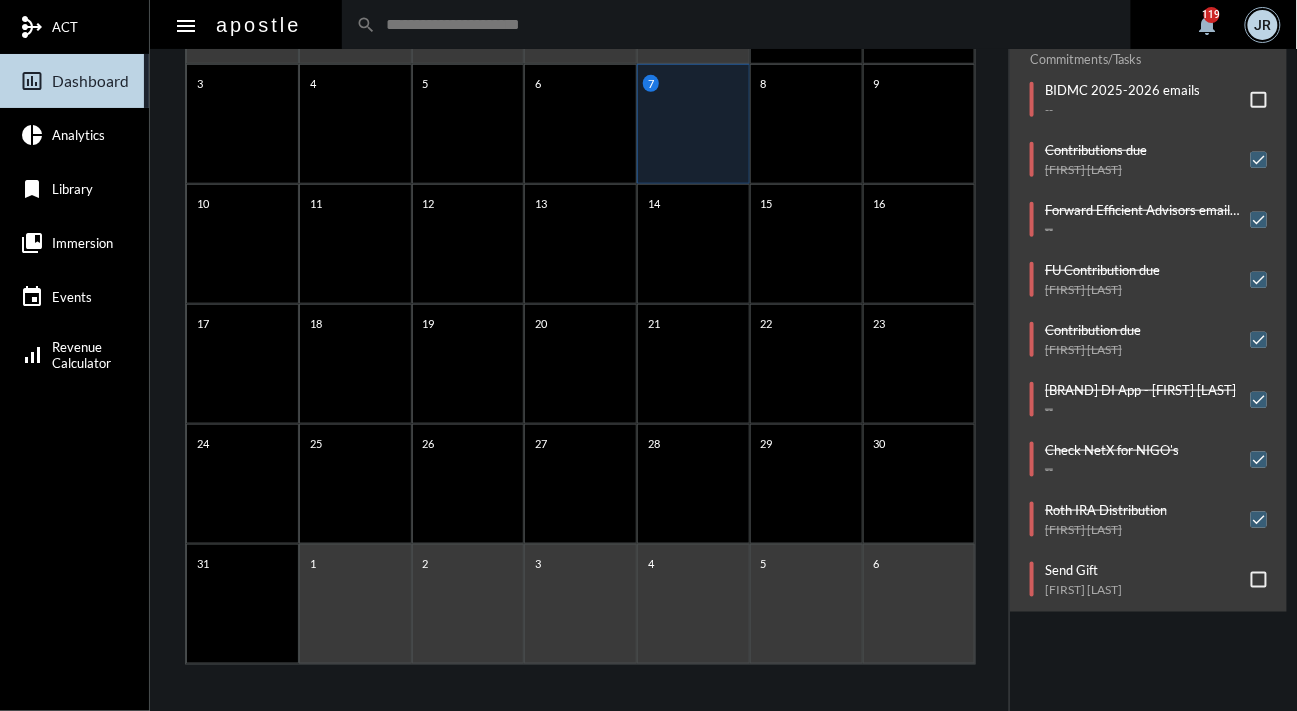 click at bounding box center (1259, 580) 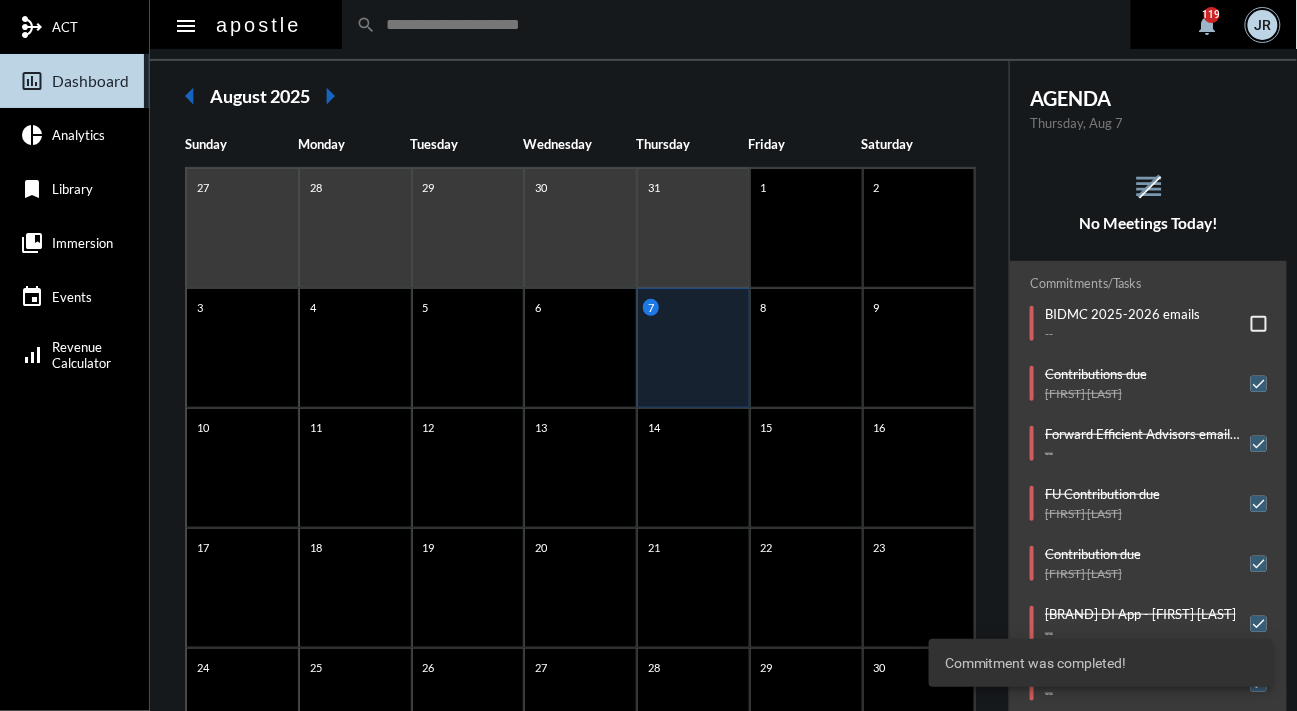 scroll, scrollTop: 115, scrollLeft: 0, axis: vertical 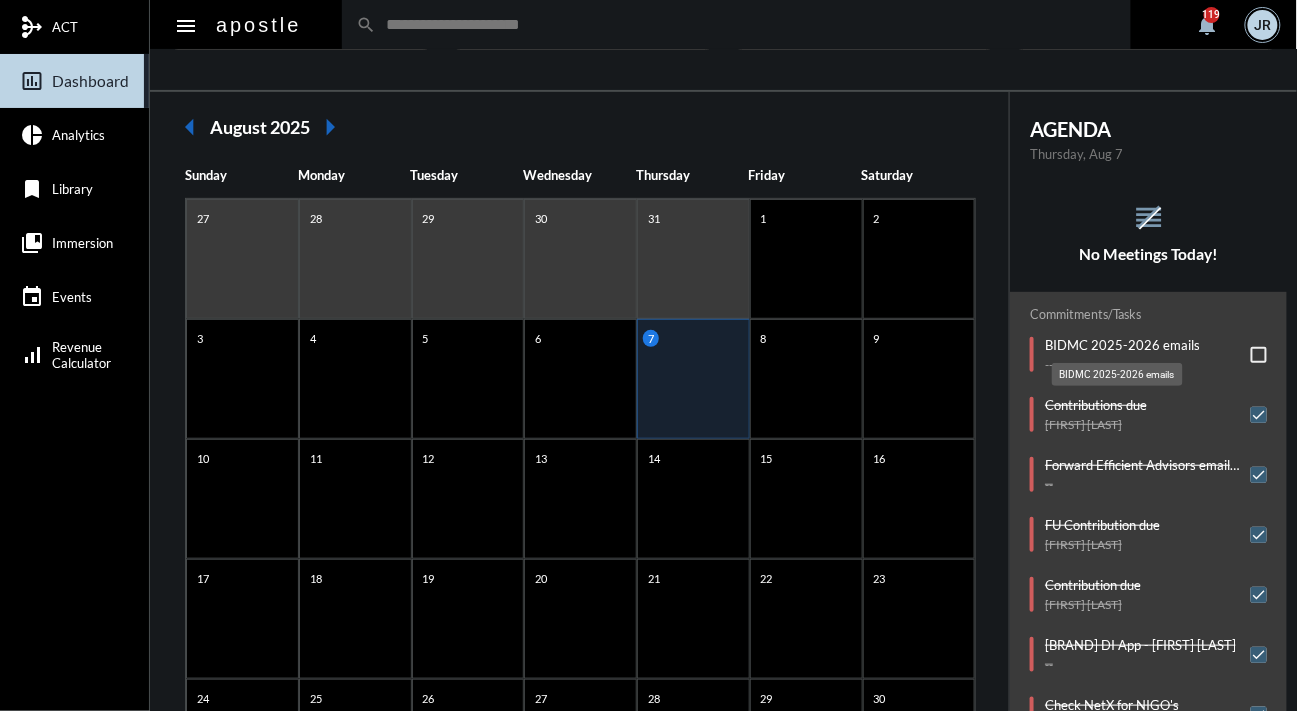 click on "BIDMC 2025-2026 emails" 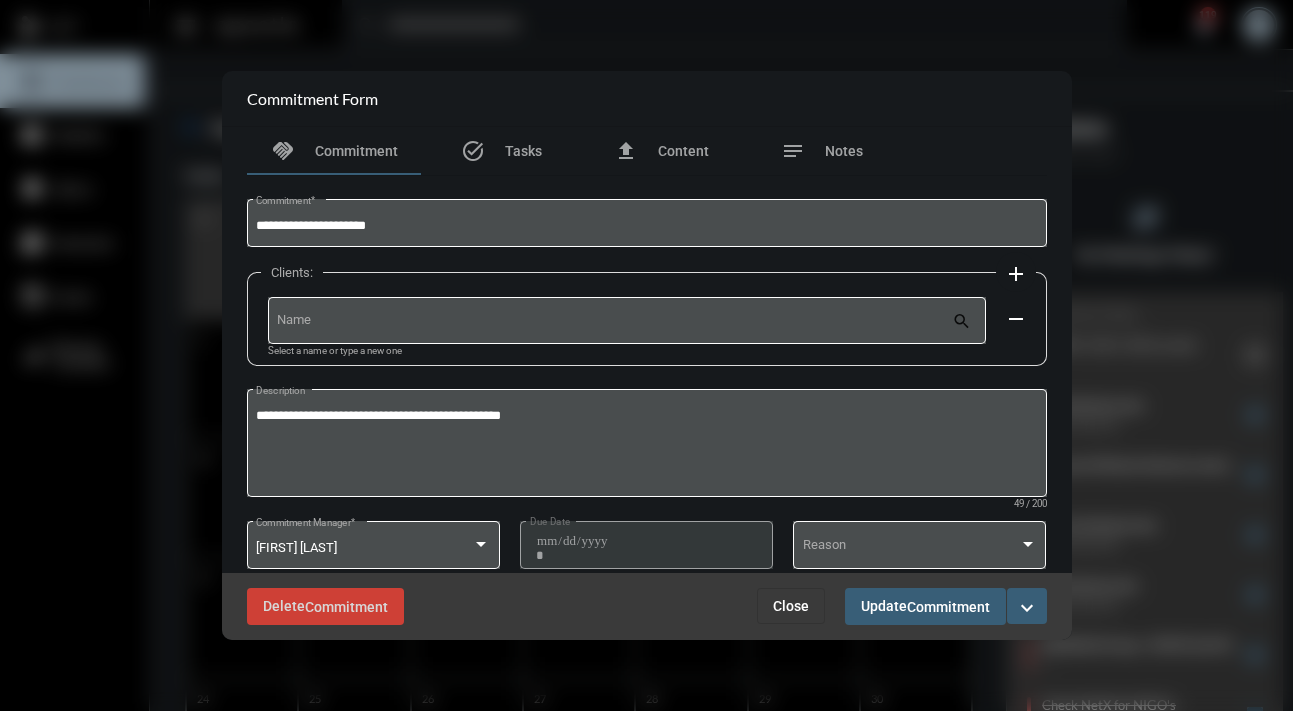click on "Close" at bounding box center [791, 606] 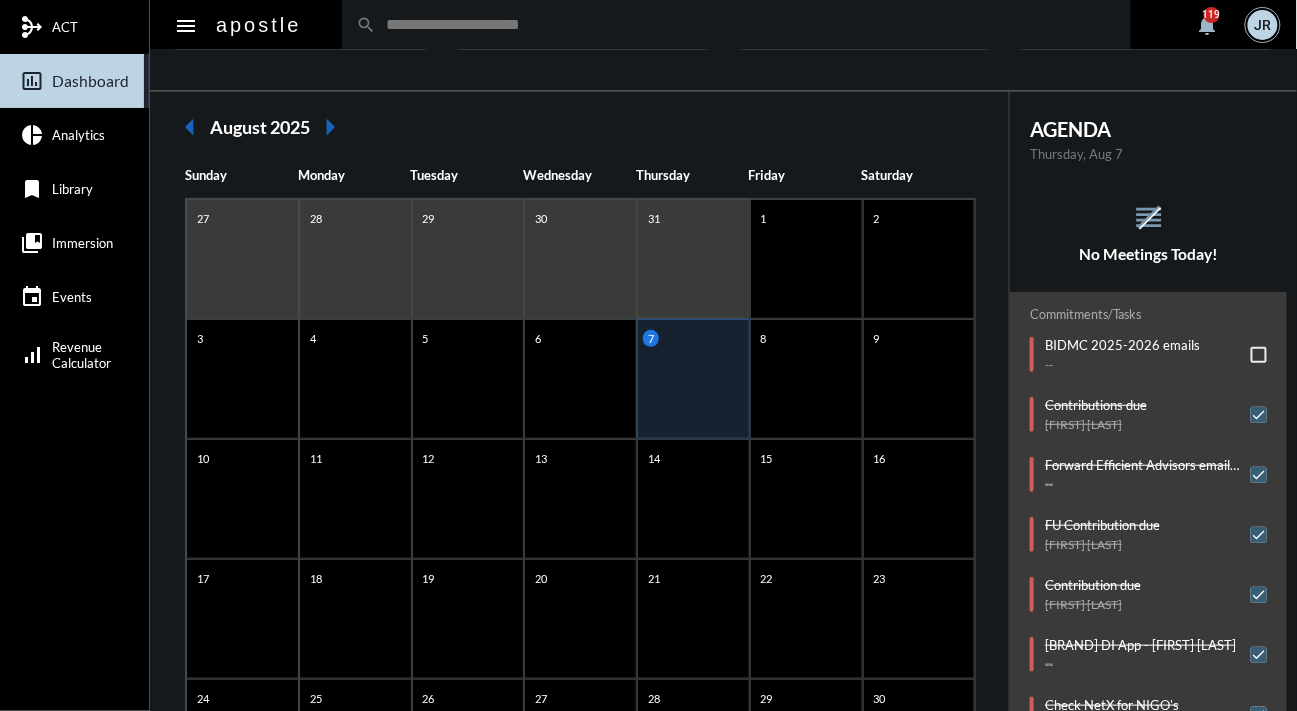 click at bounding box center (1259, 355) 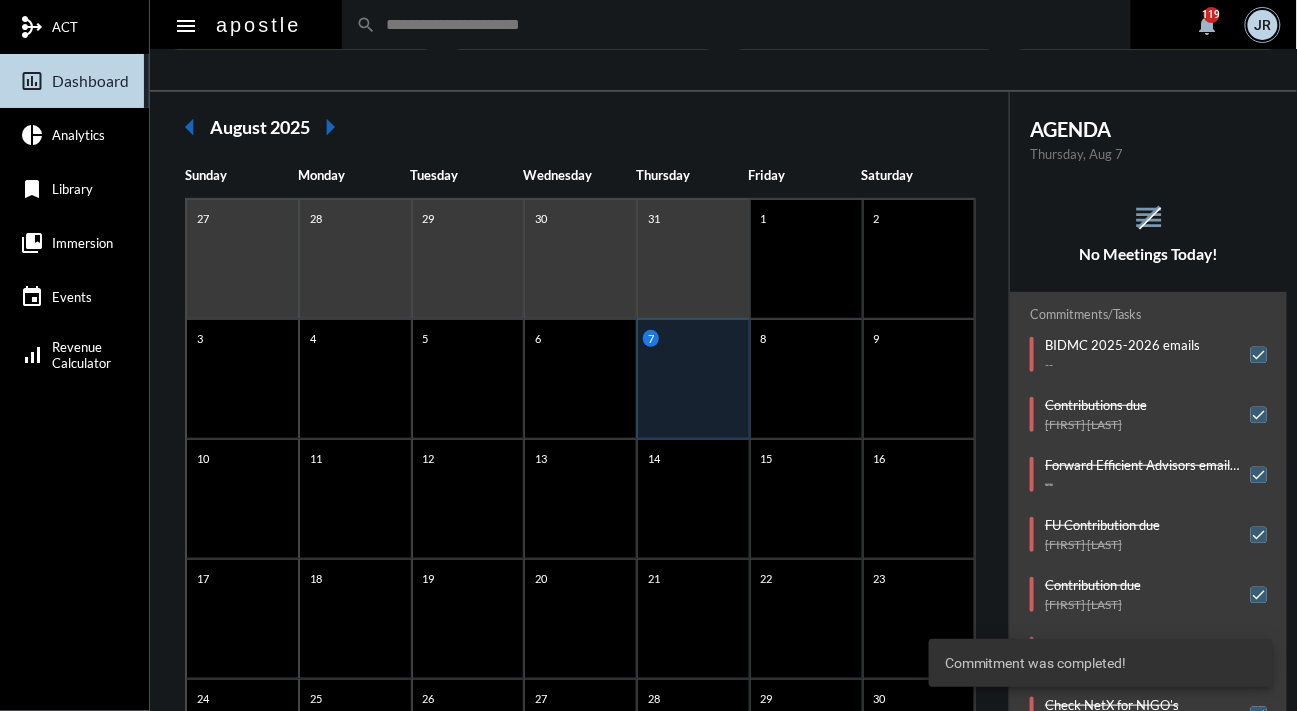 click on "No Meetings Today!" 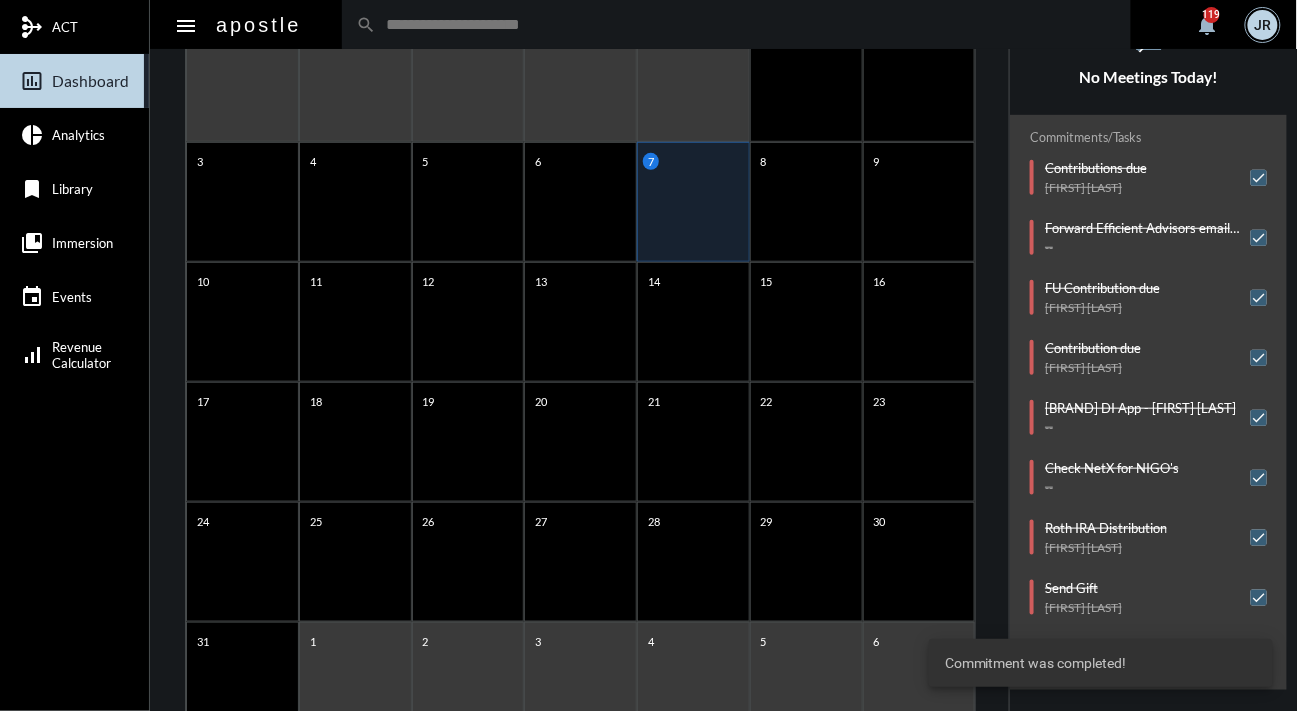 scroll, scrollTop: 334, scrollLeft: 0, axis: vertical 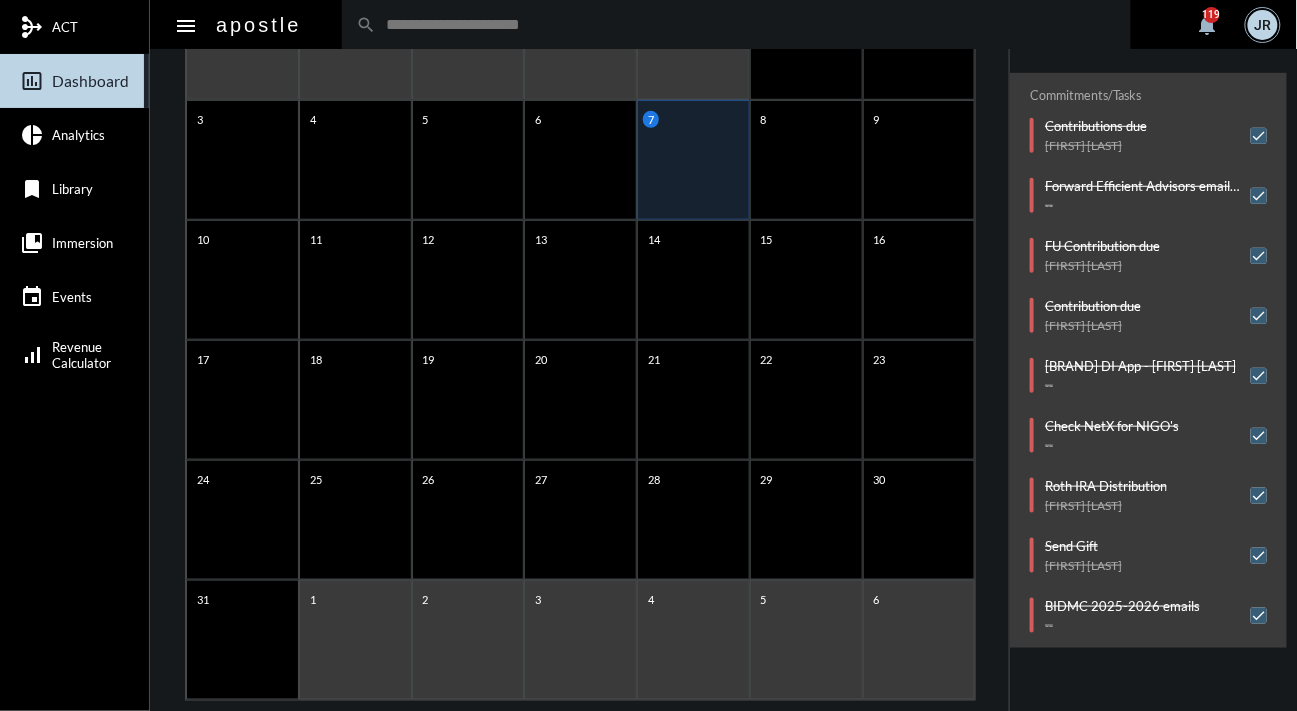 click on "arrow_left August 2025 arrow_right Sunday Monday Tuesday Wednesday Thursday Friday Saturday 27 28 29 30 31 1 2 3 4 5 6 7 8 9 10 11 12 13 14 15 16 17 18 19 20 21 22 23 24 25 26 27 28 29 30 31 1 2 3 4 5 6" 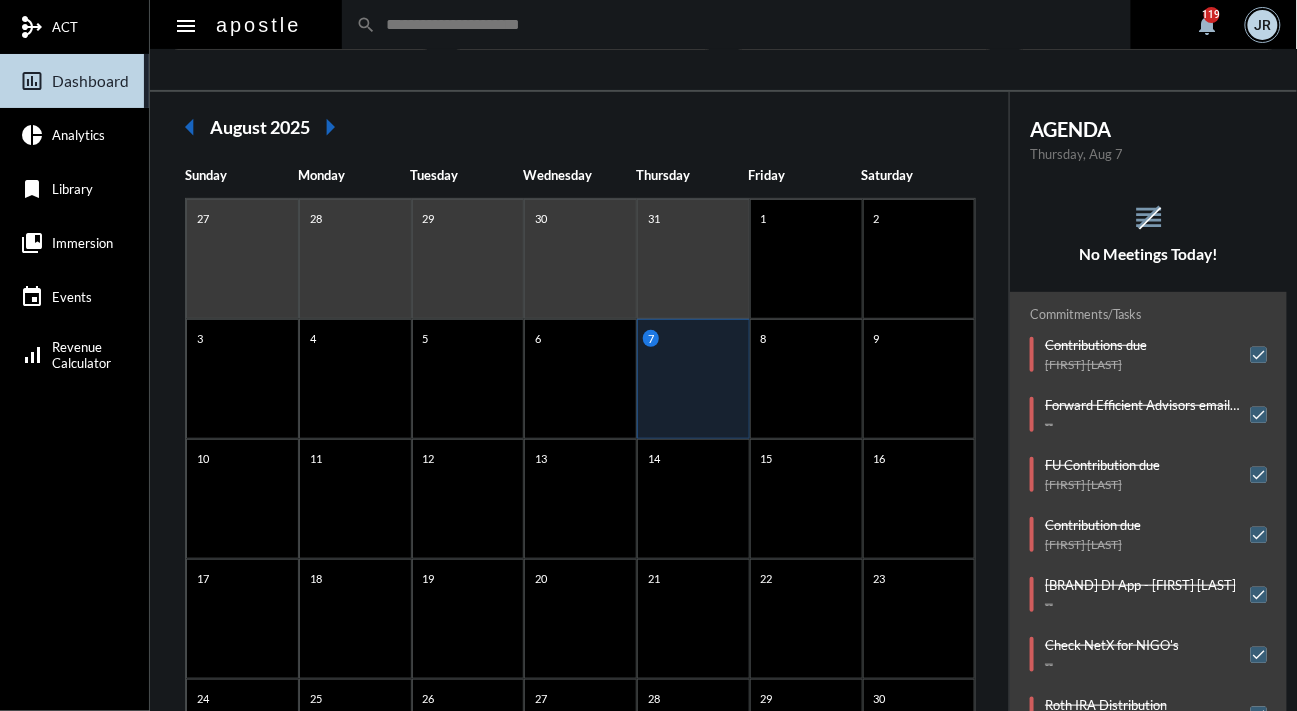 scroll, scrollTop: 0, scrollLeft: 0, axis: both 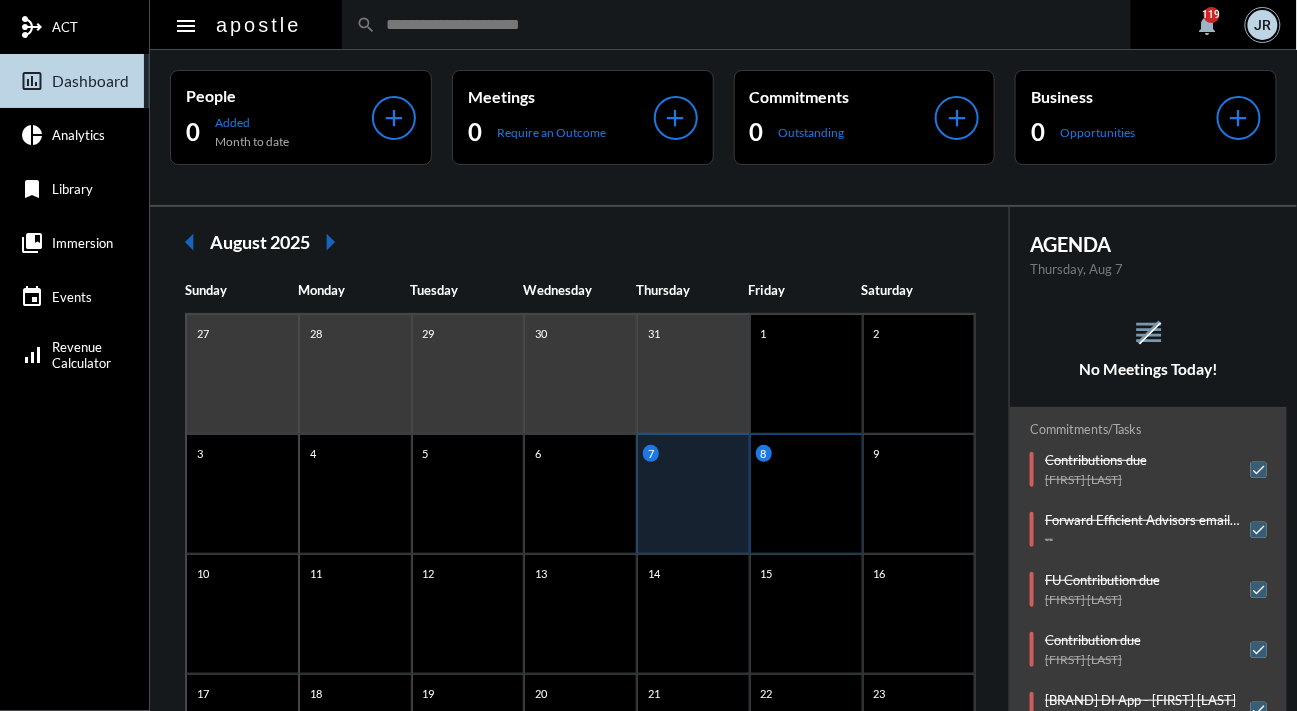 click on "8" 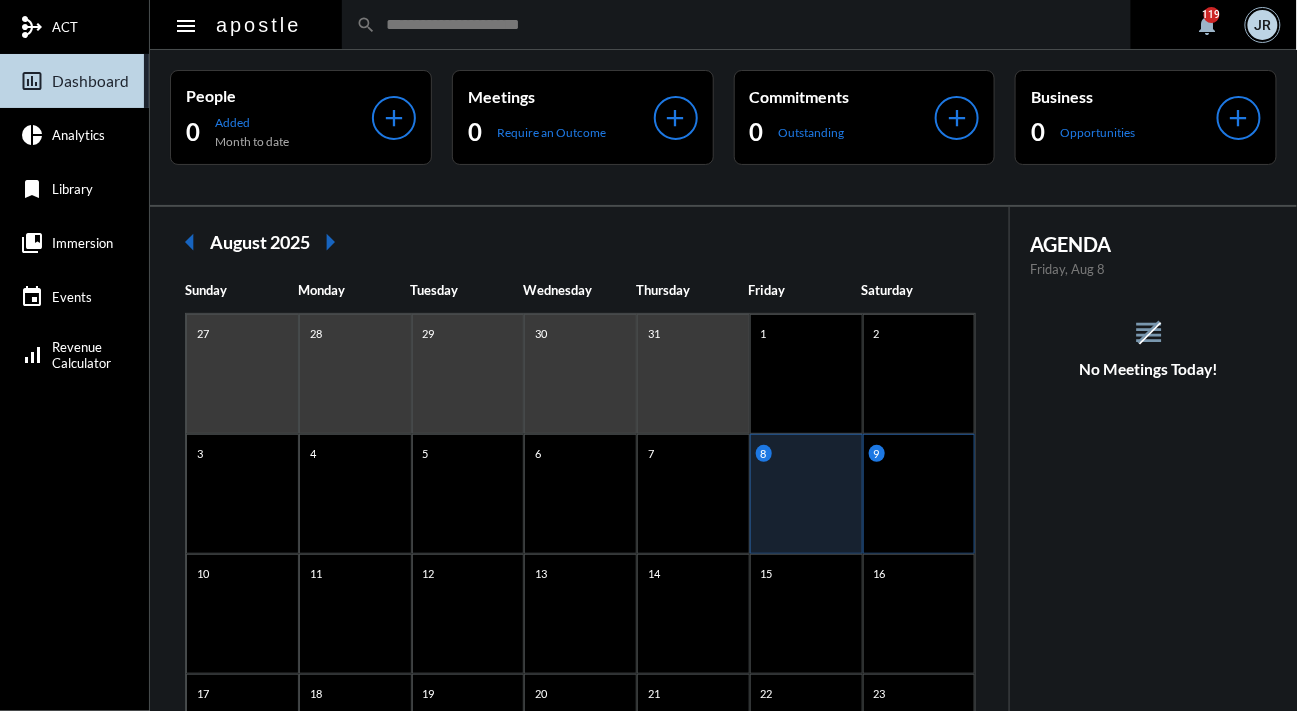click on "9" 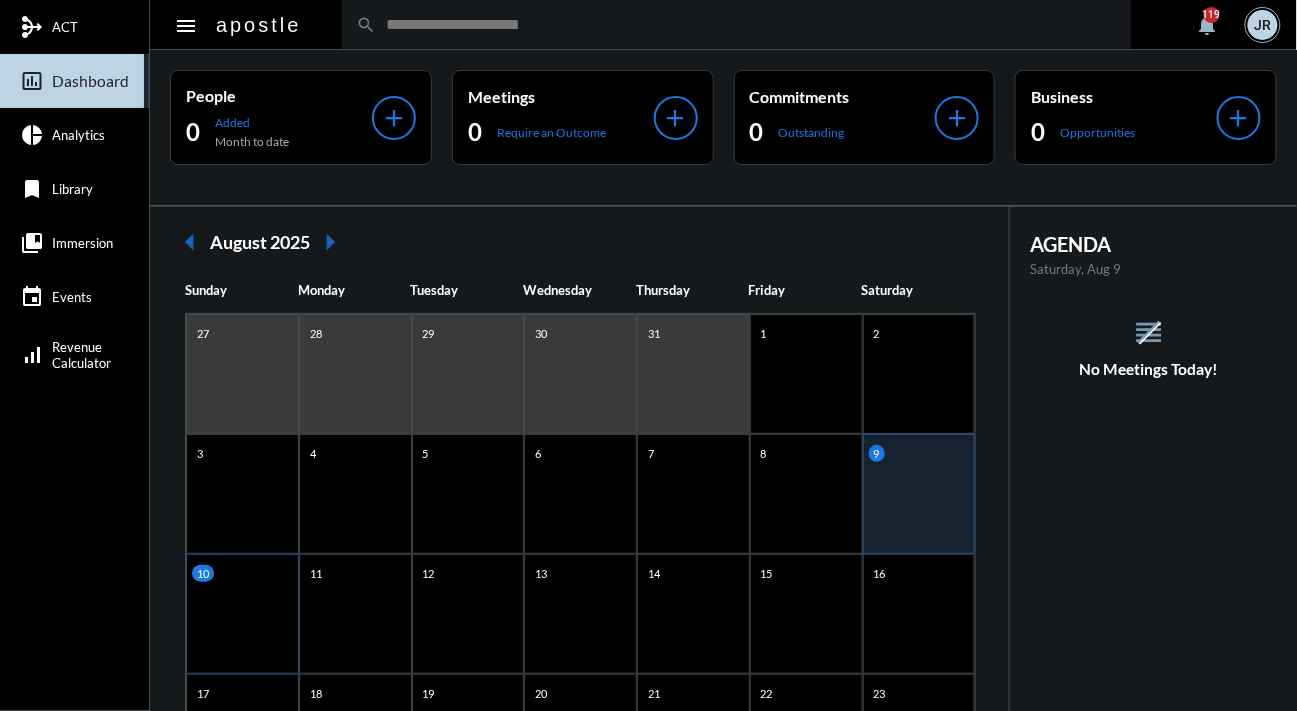 click on "10" 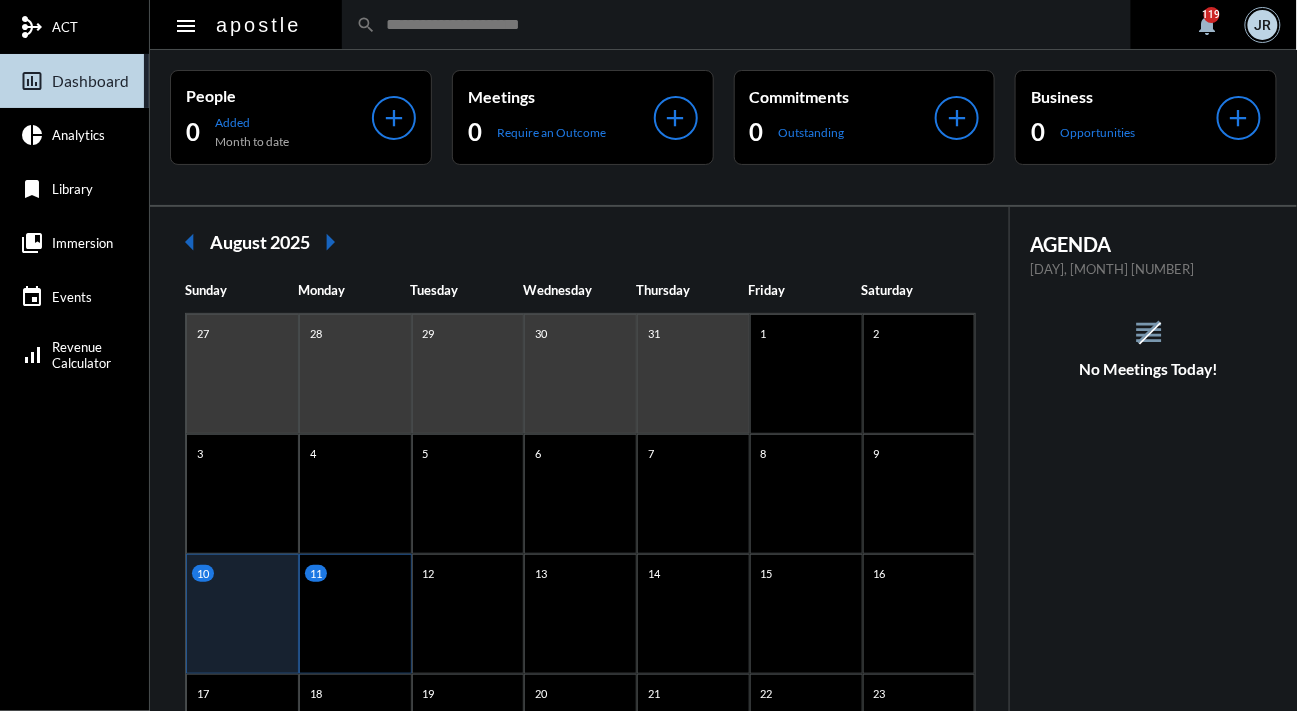 click on "11" 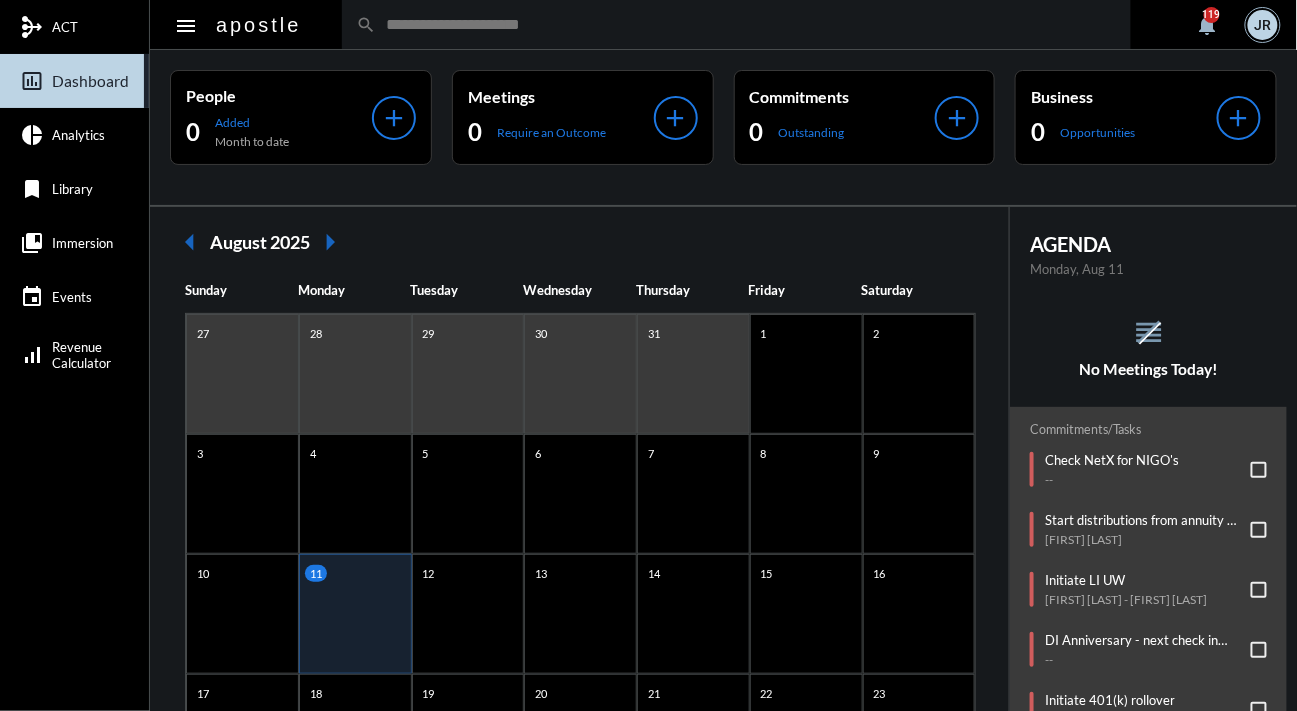 click on "reorder No Meetings Today!" 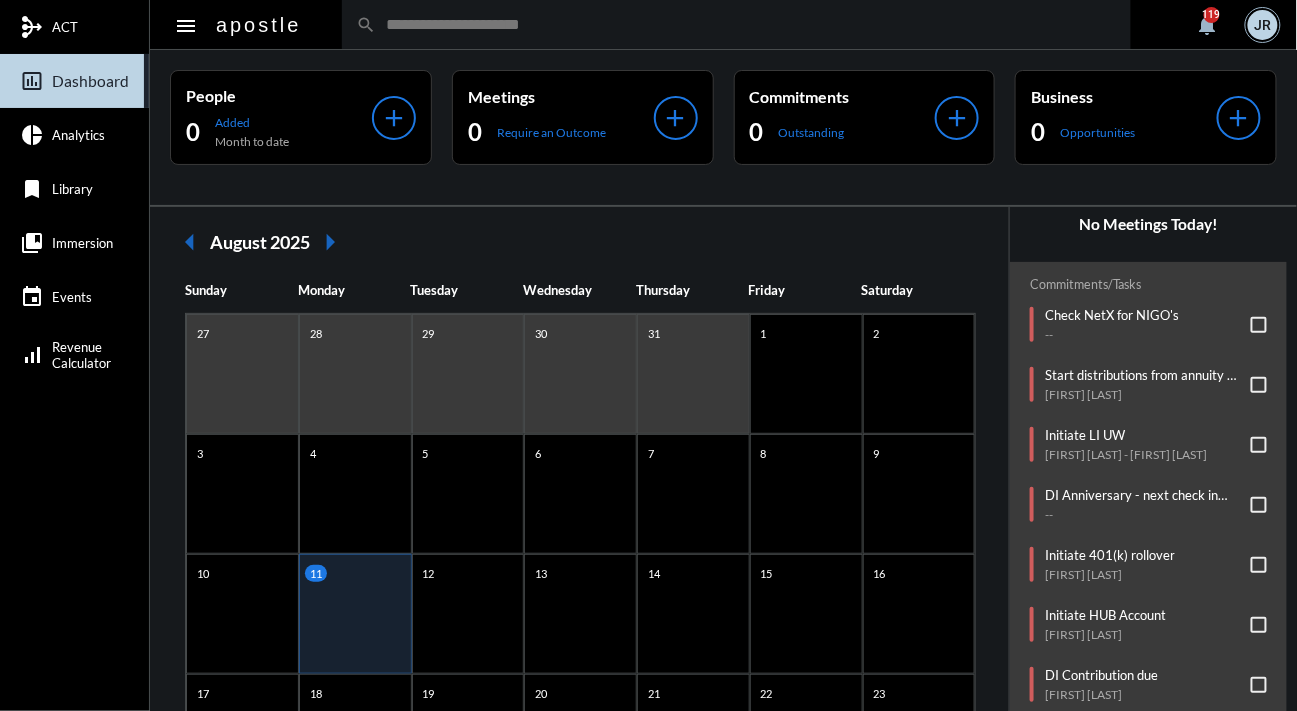 scroll, scrollTop: 109, scrollLeft: 0, axis: vertical 